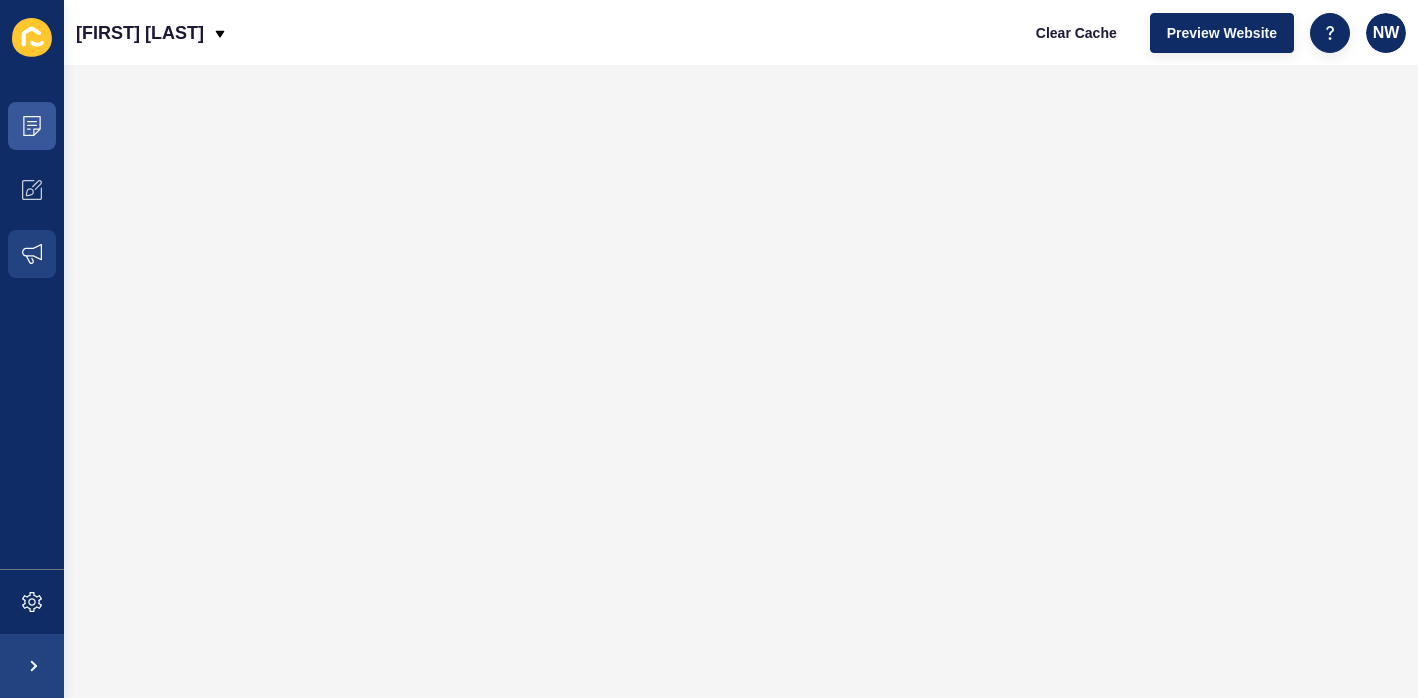 scroll, scrollTop: 0, scrollLeft: 0, axis: both 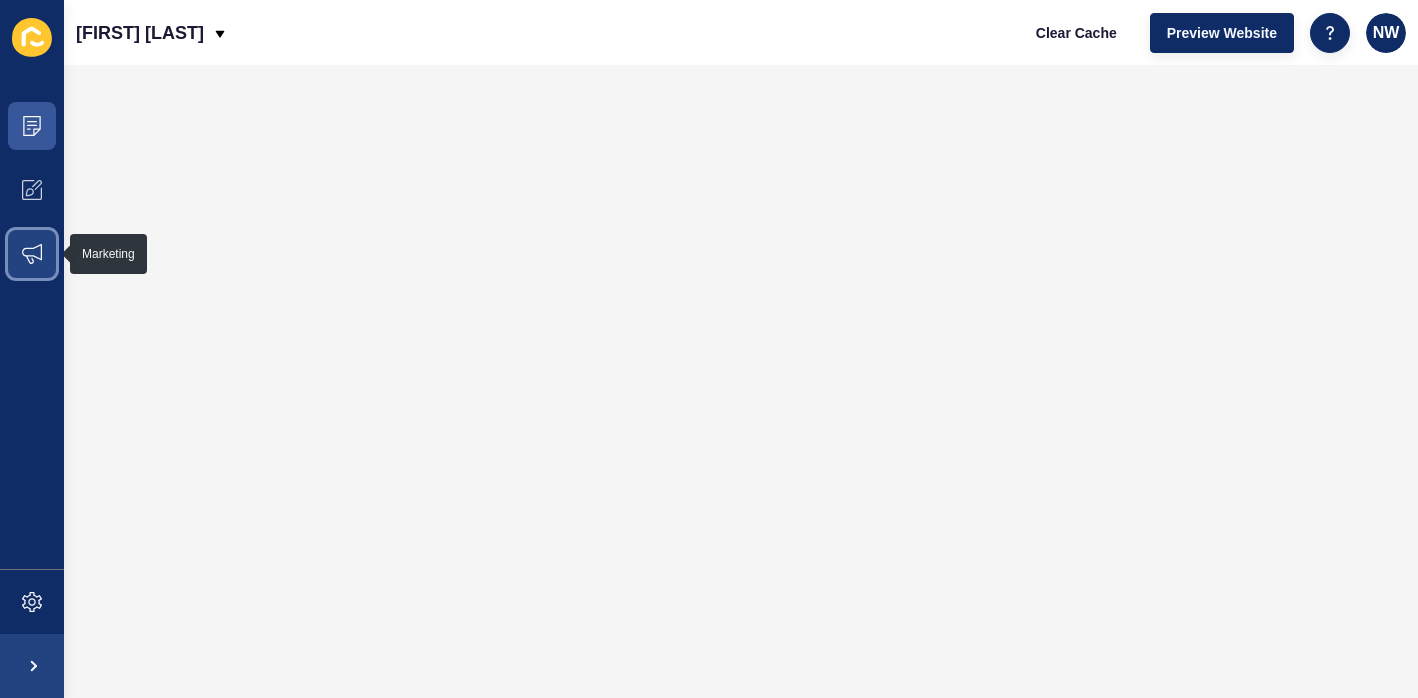 click 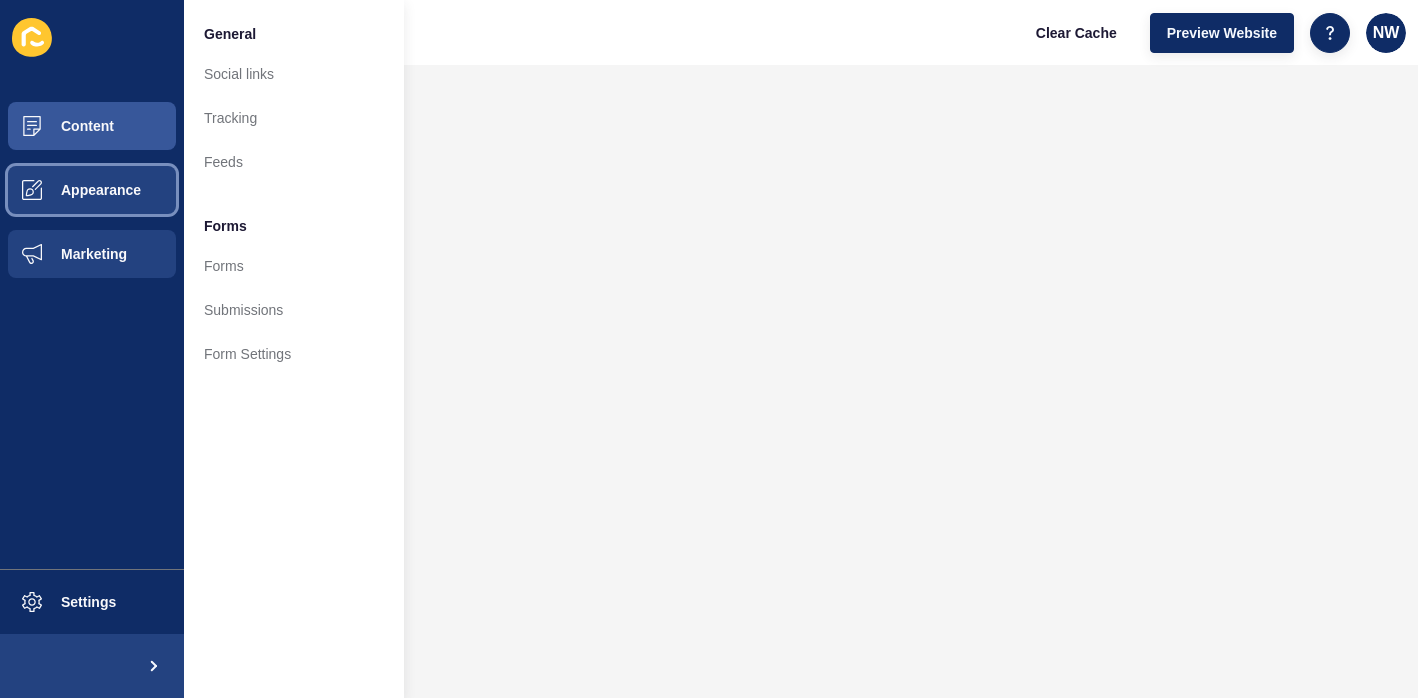 click on "Appearance" at bounding box center [69, 190] 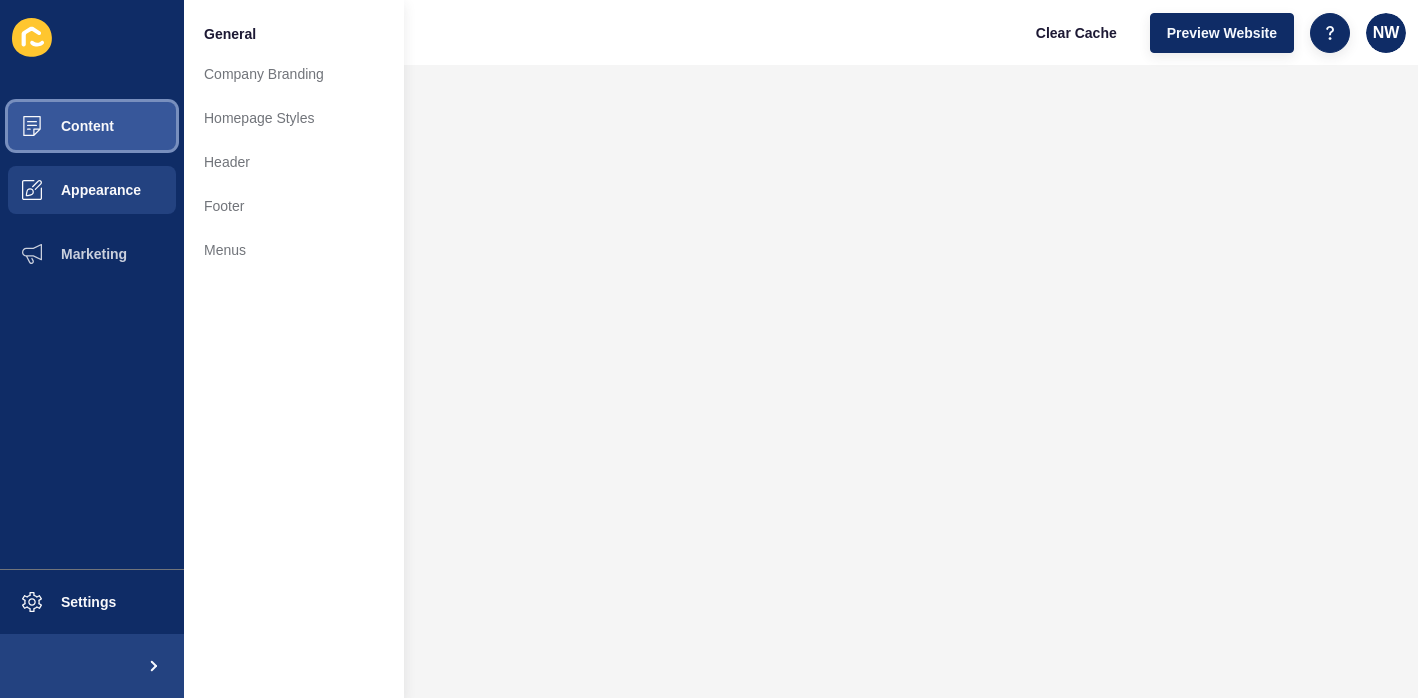click on "Content" at bounding box center (92, 126) 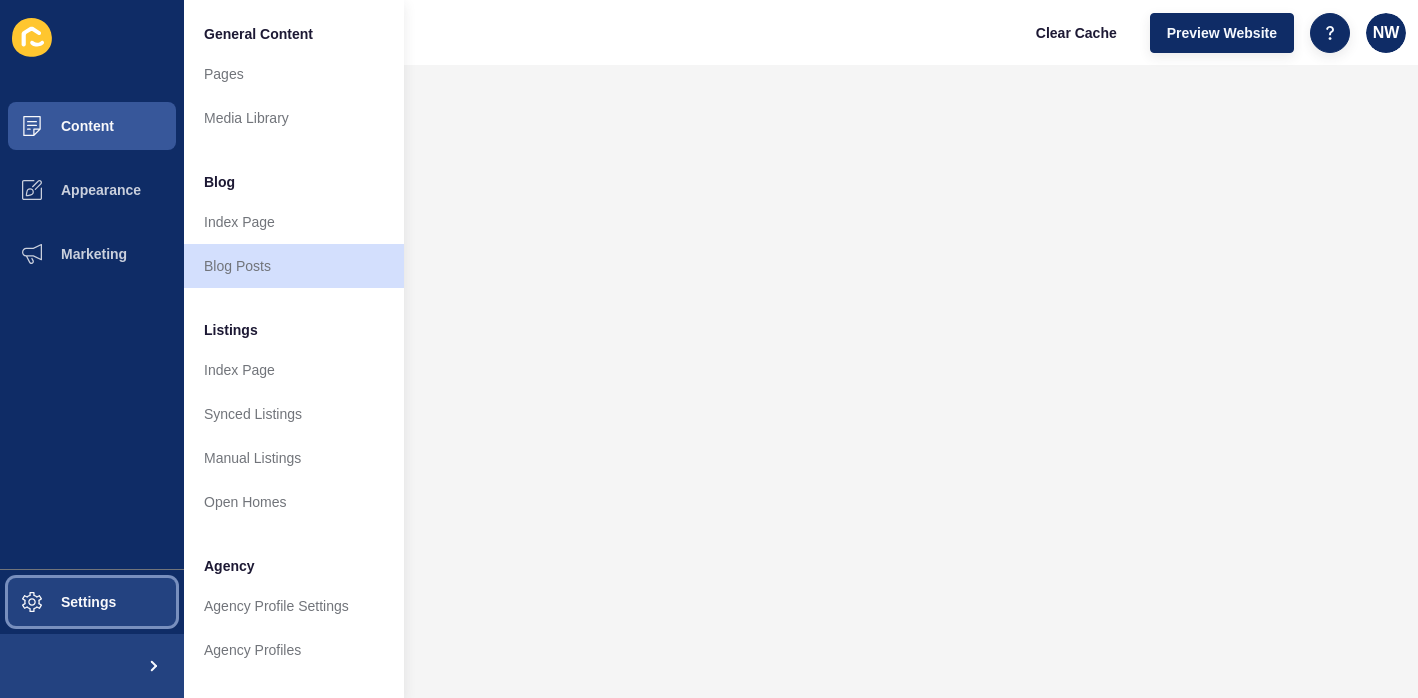 click on "Settings" at bounding box center [56, 602] 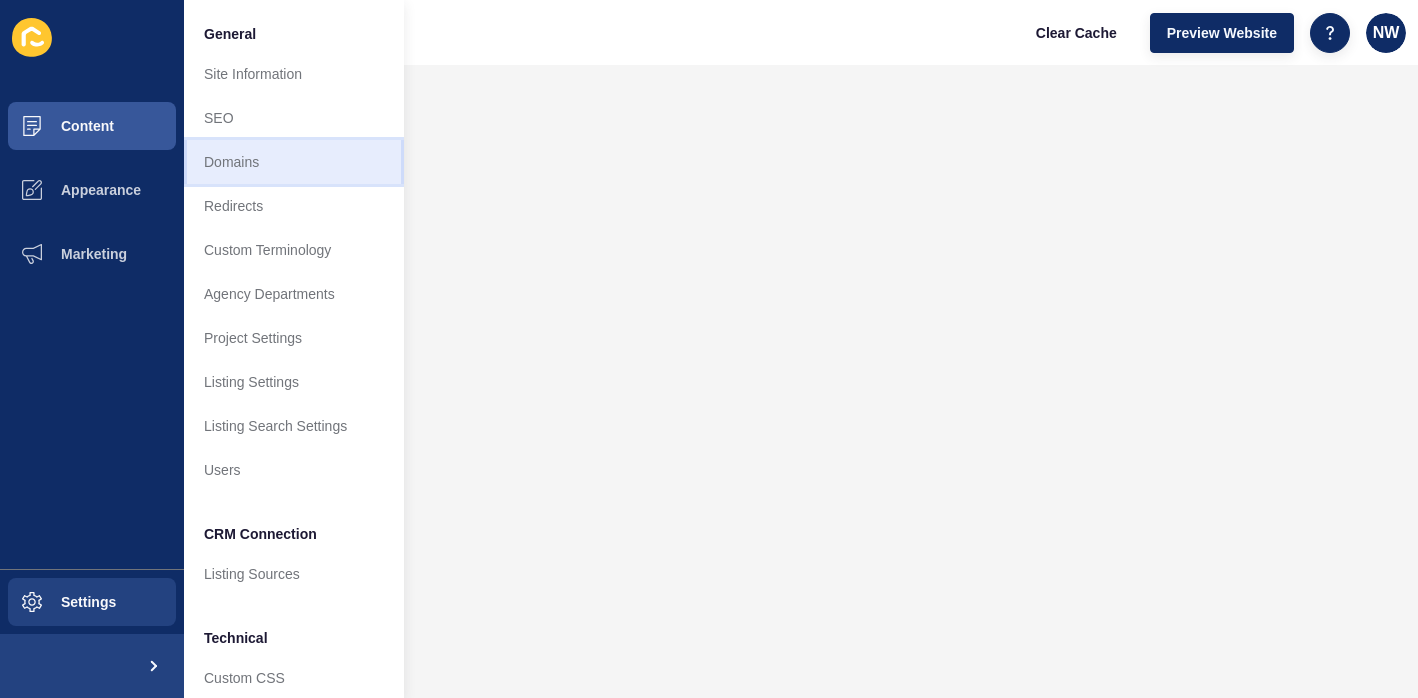 click on "Domains" at bounding box center [294, 162] 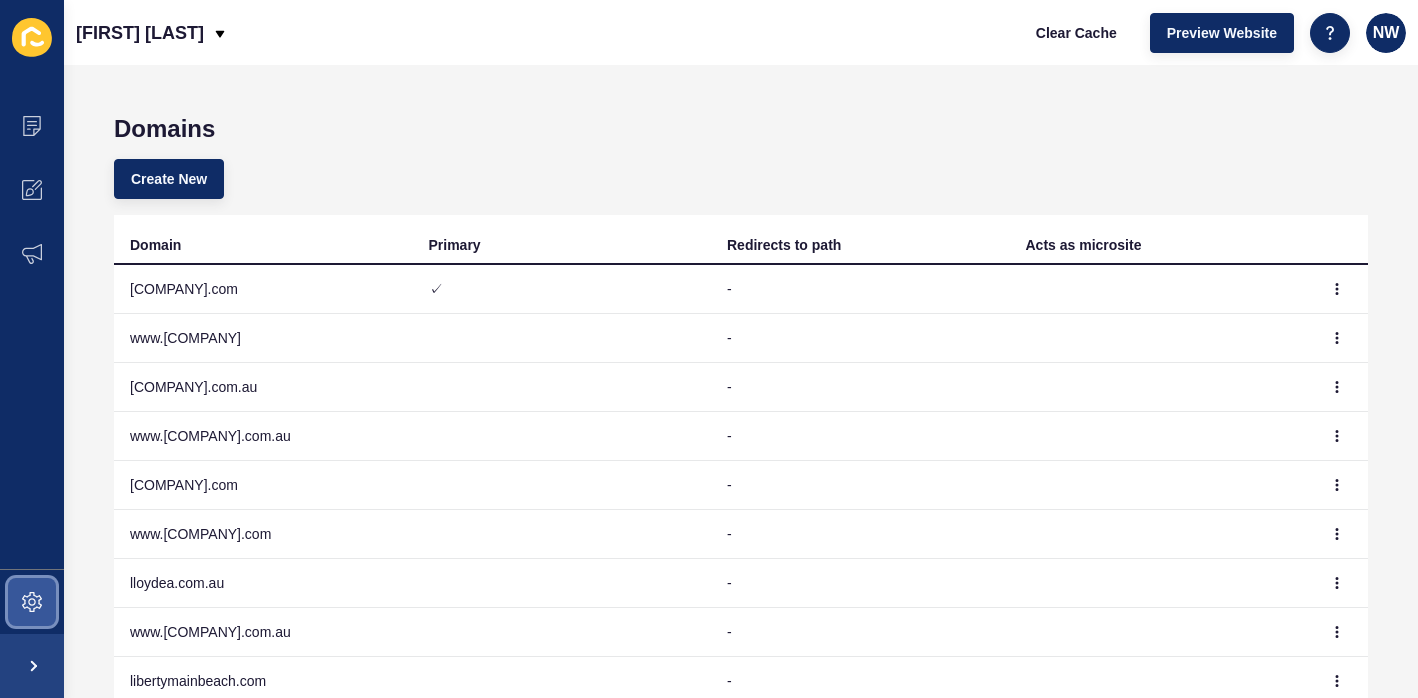 click 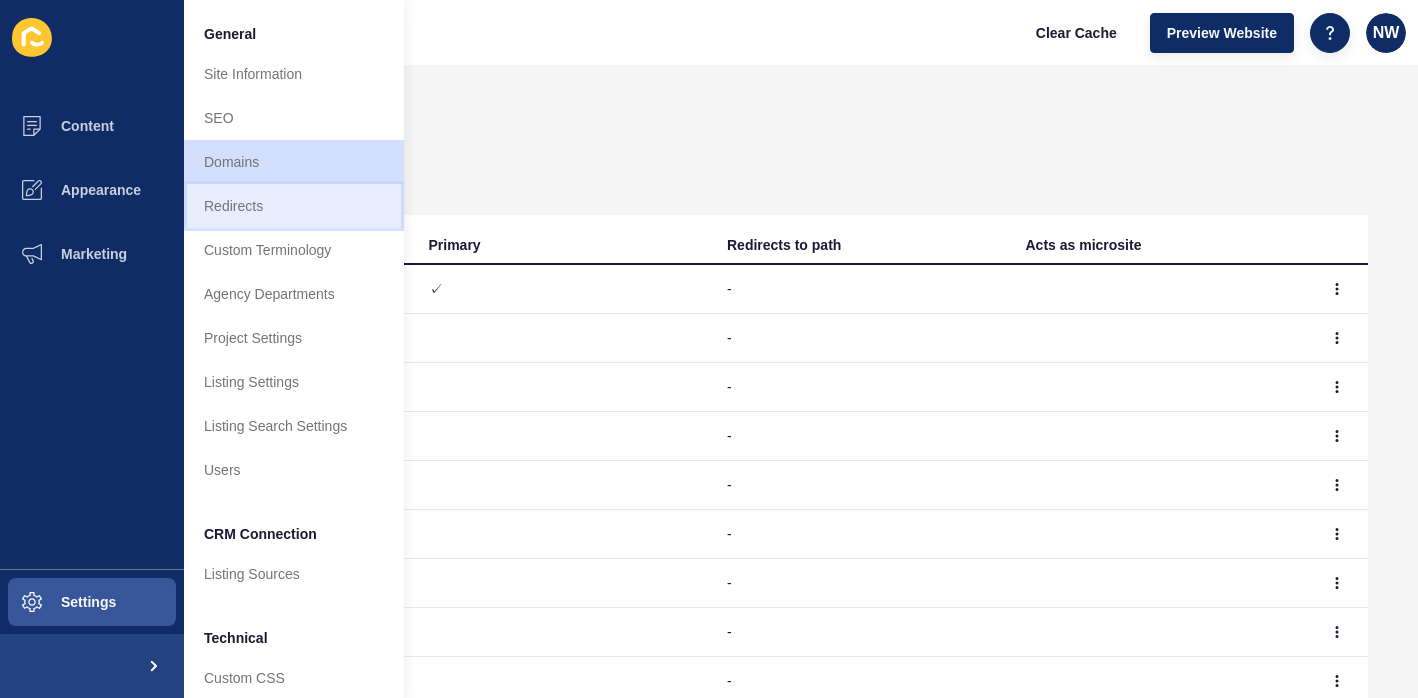 click on "Redirects" at bounding box center [294, 206] 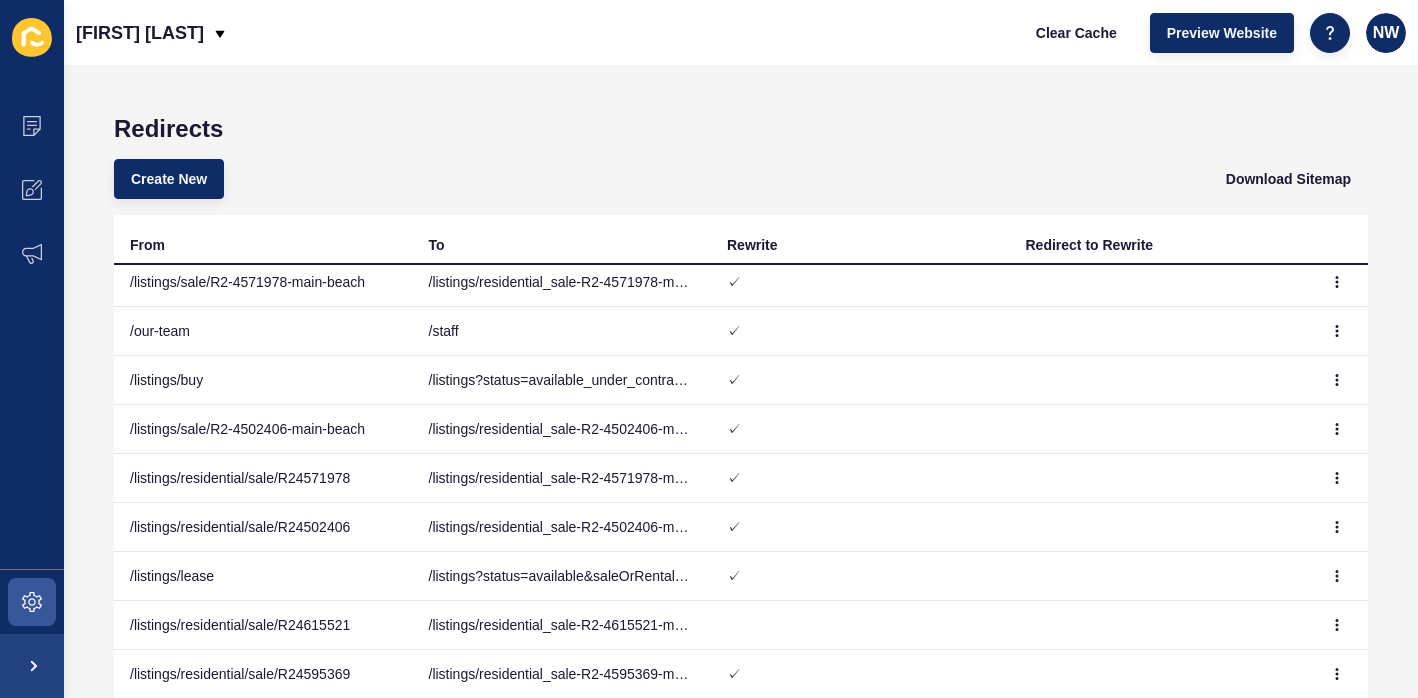 scroll, scrollTop: 0, scrollLeft: 0, axis: both 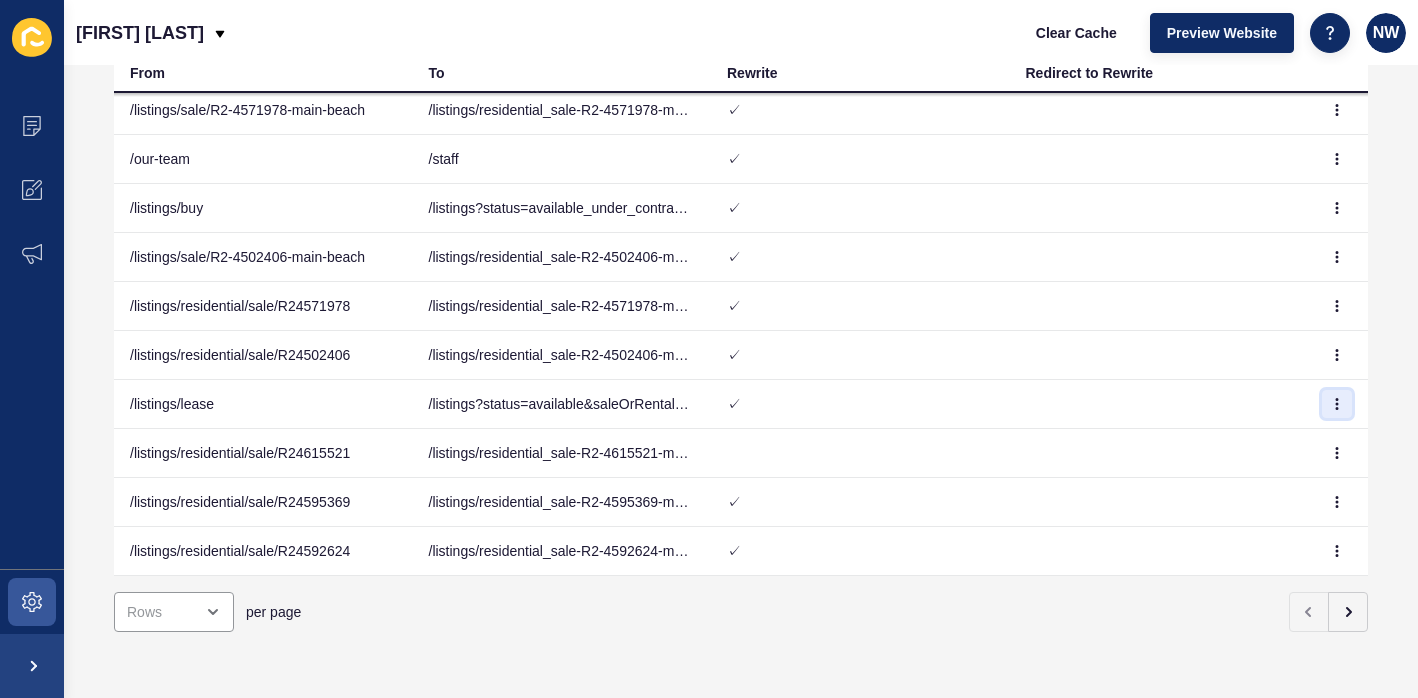 click 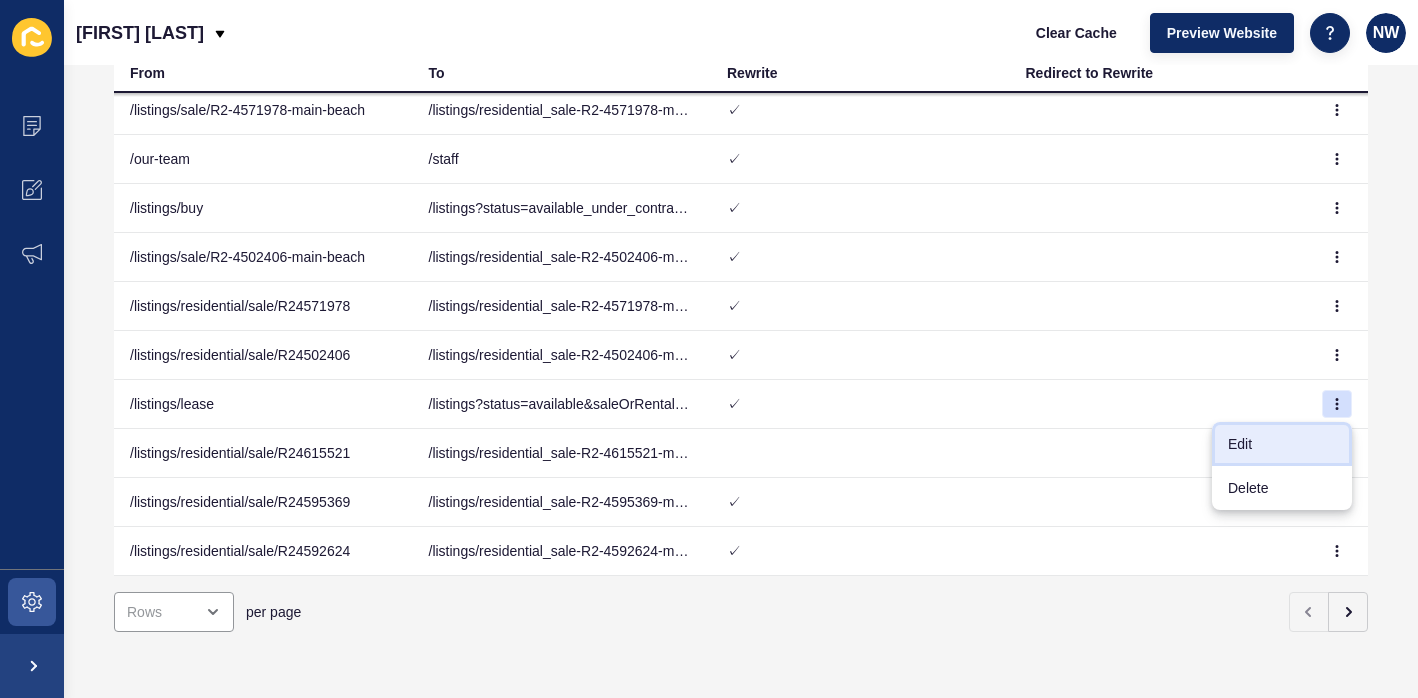 click on "Edit" at bounding box center [1282, 444] 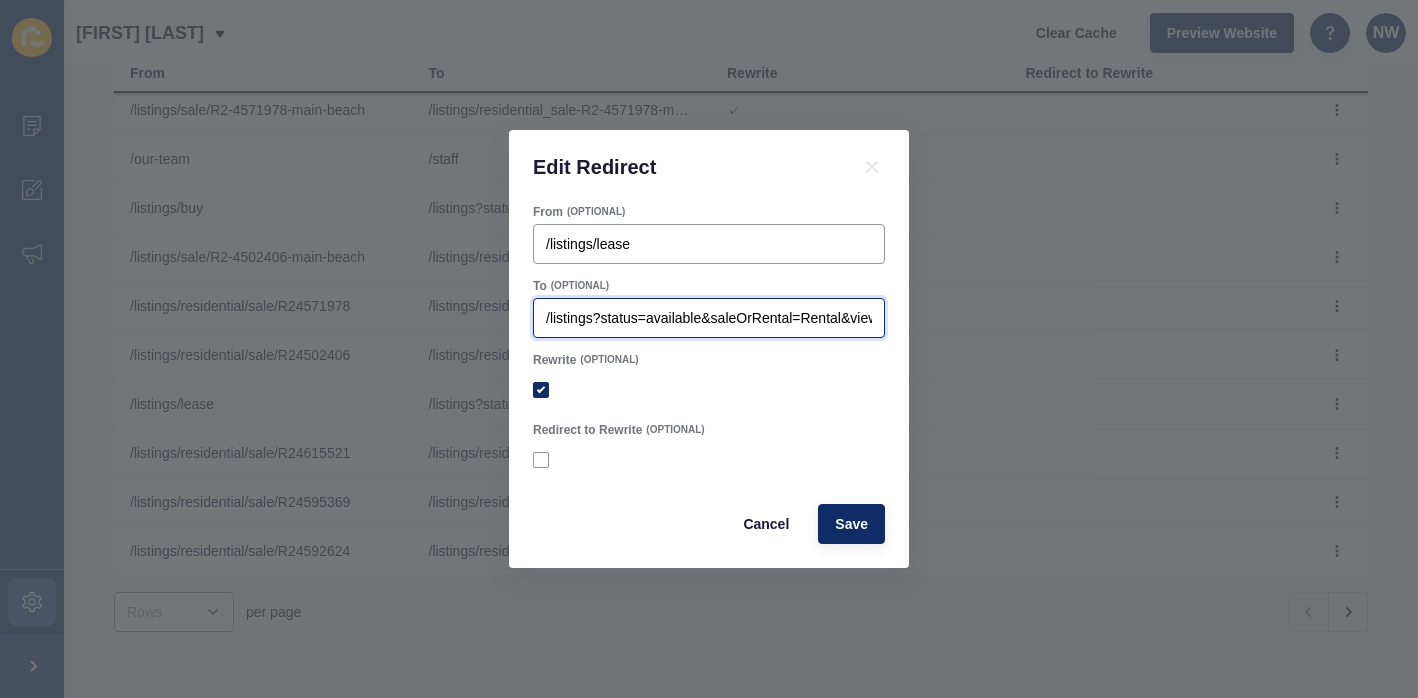 click on "/listings?status=available&saleOrRental=Rental&viewType=gallery&sortby=dateListed-desc" at bounding box center [709, 318] 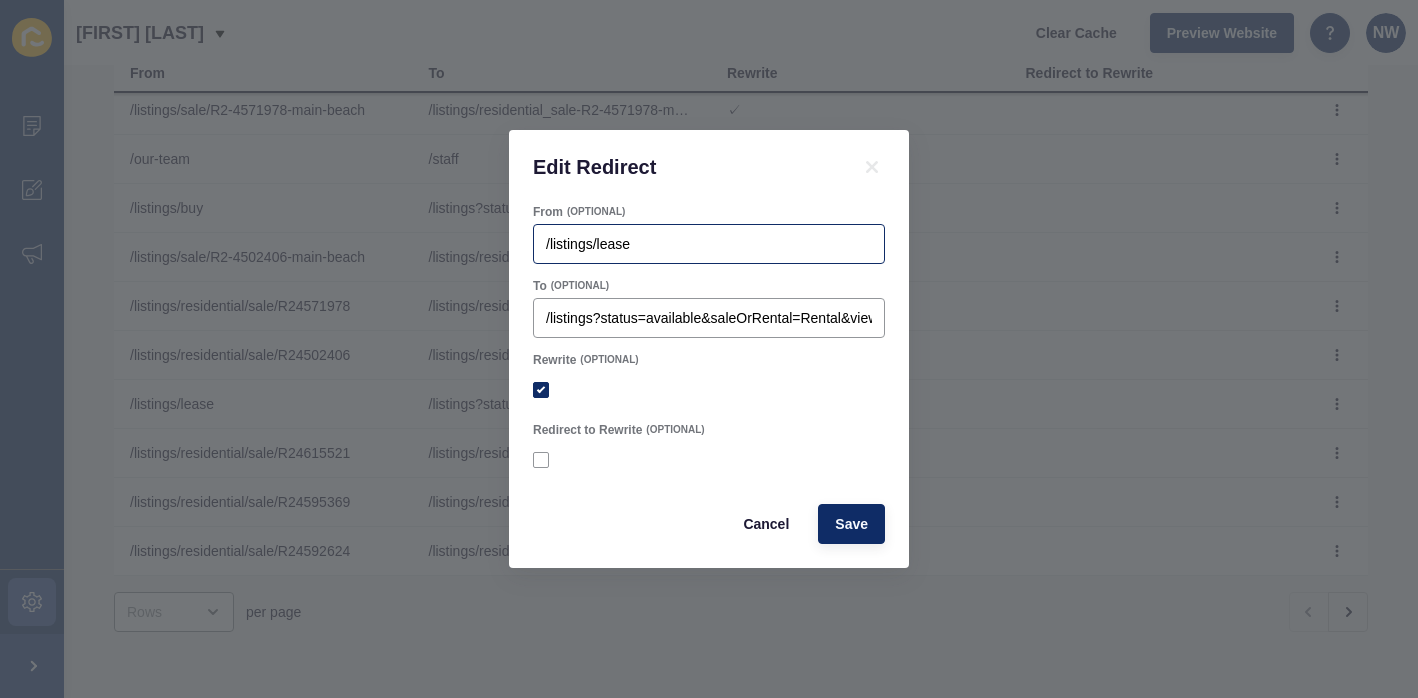 click on "/listings/lease" at bounding box center [709, 244] 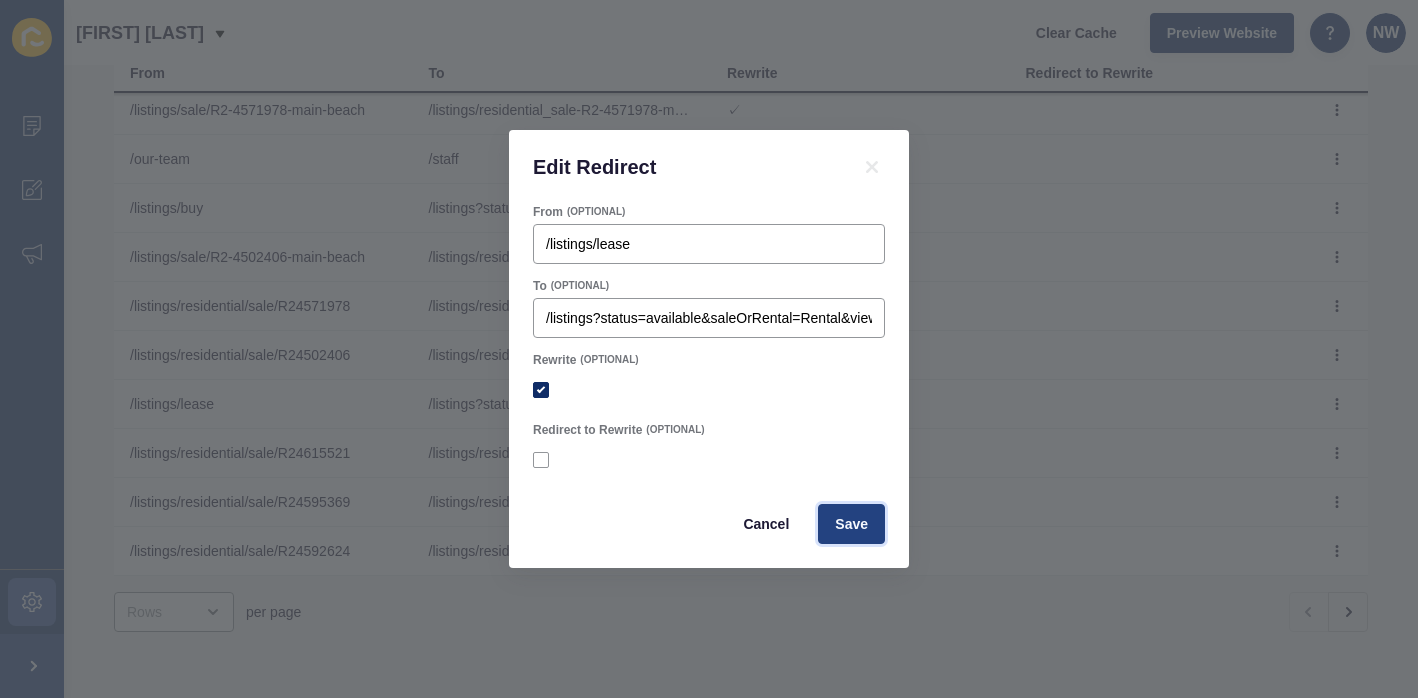 click on "Save" at bounding box center [851, 524] 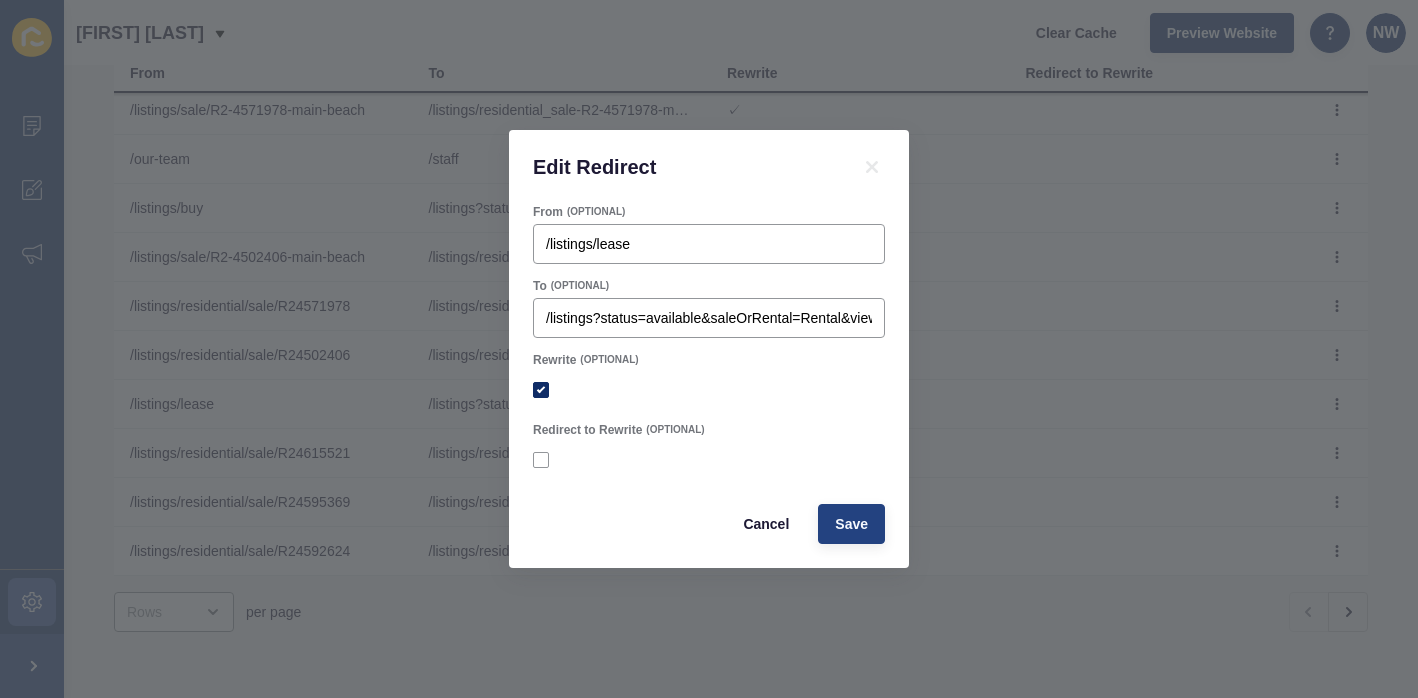 checkbox on "true" 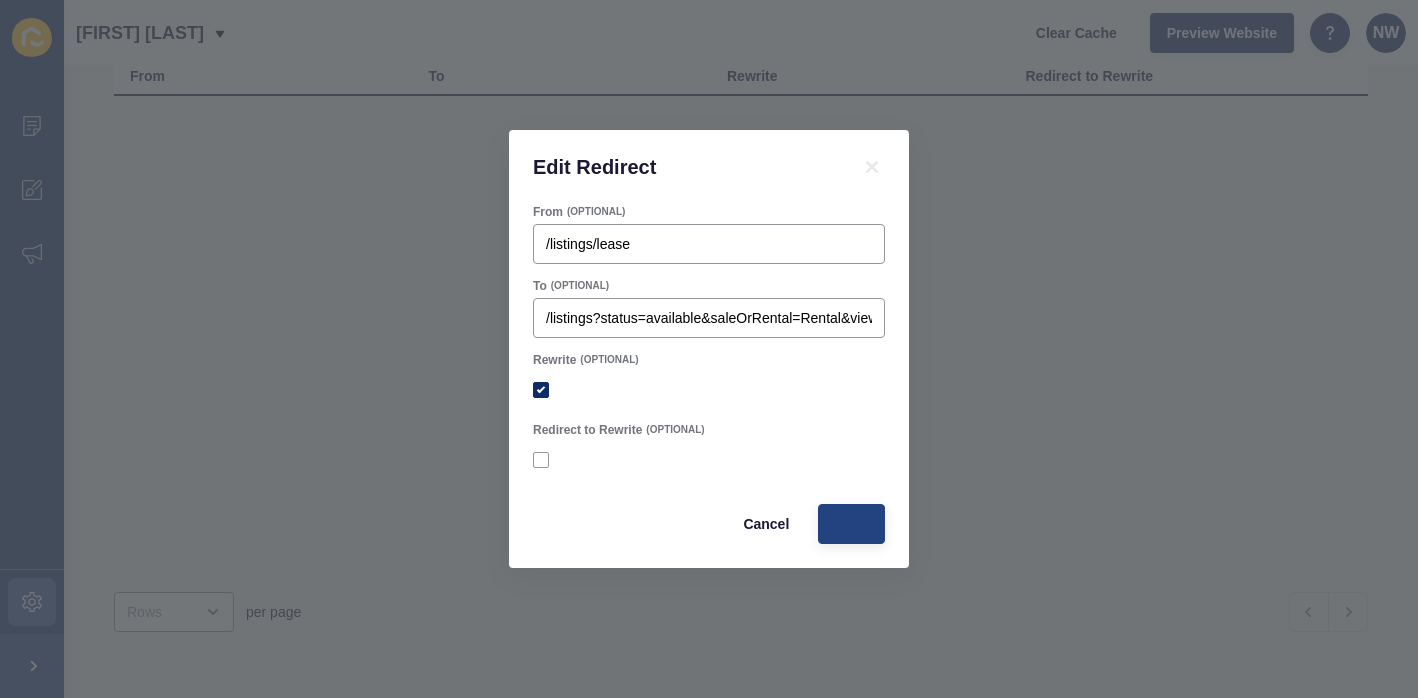 scroll, scrollTop: 169, scrollLeft: 0, axis: vertical 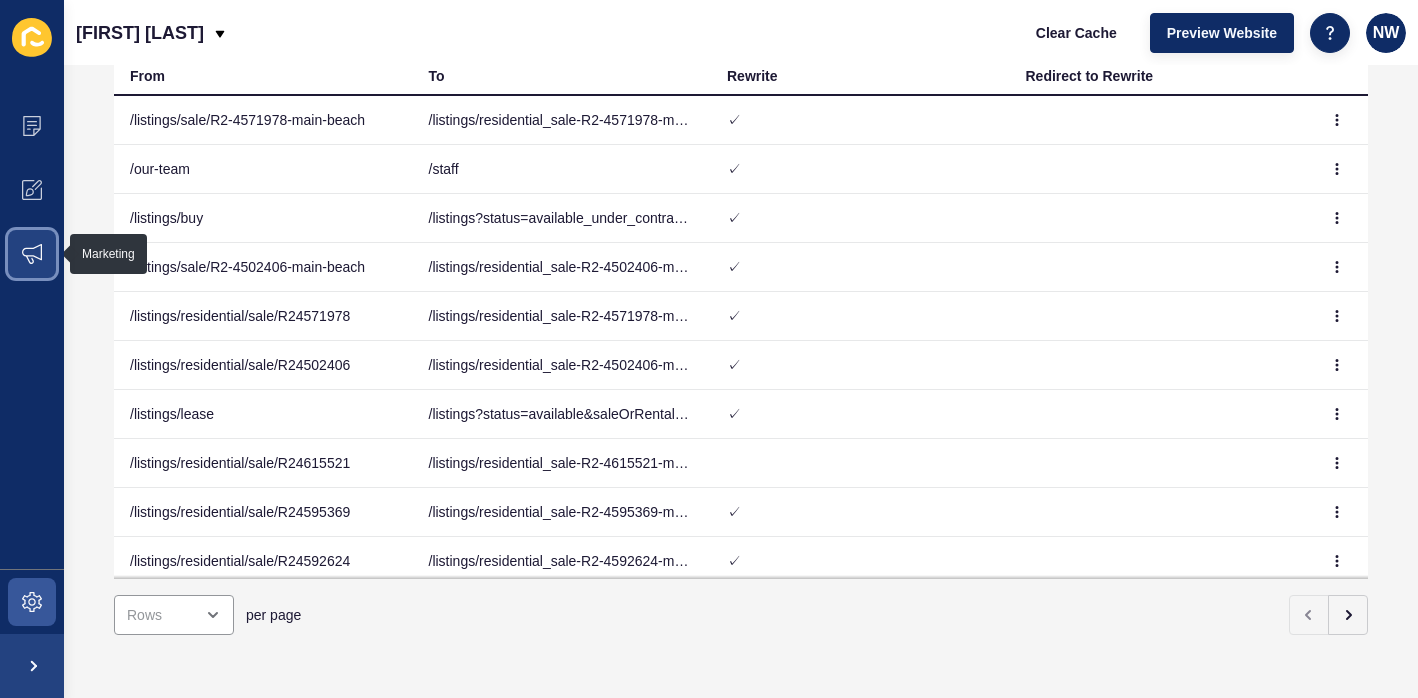click 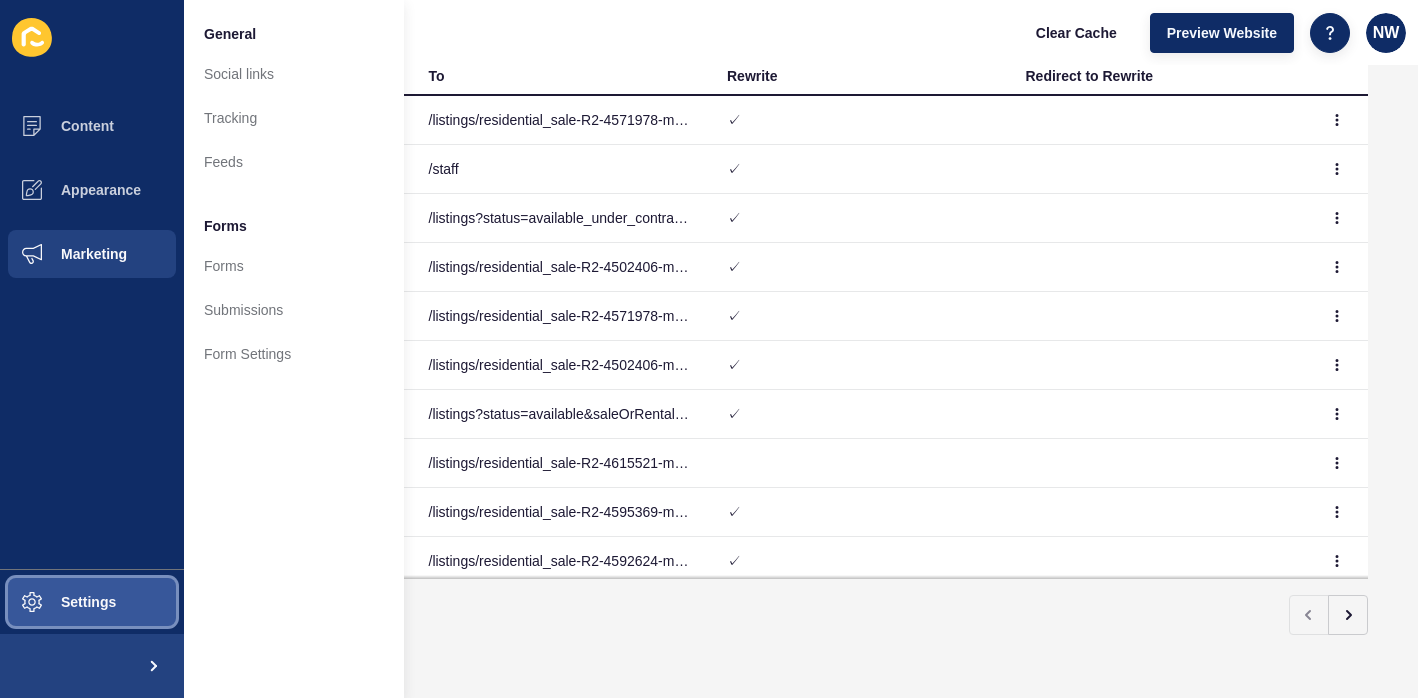 click on "Settings" at bounding box center (92, 602) 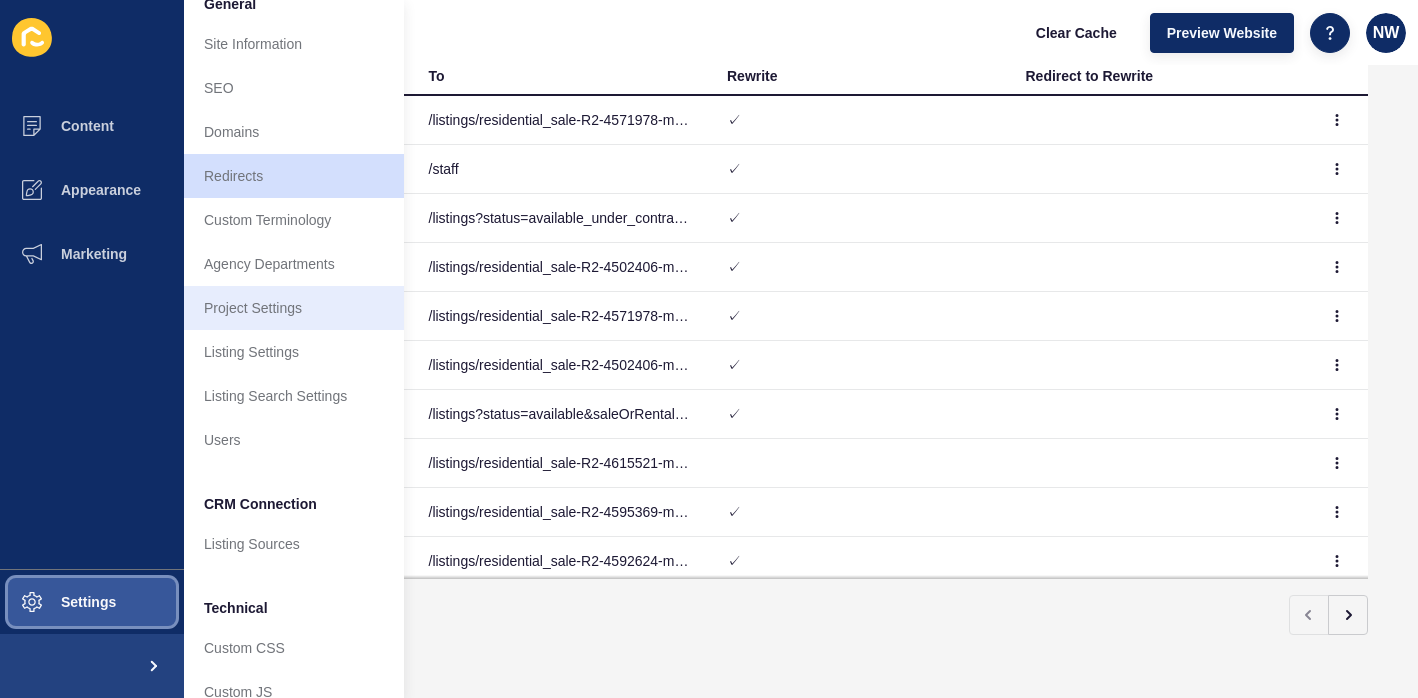 scroll, scrollTop: 0, scrollLeft: 0, axis: both 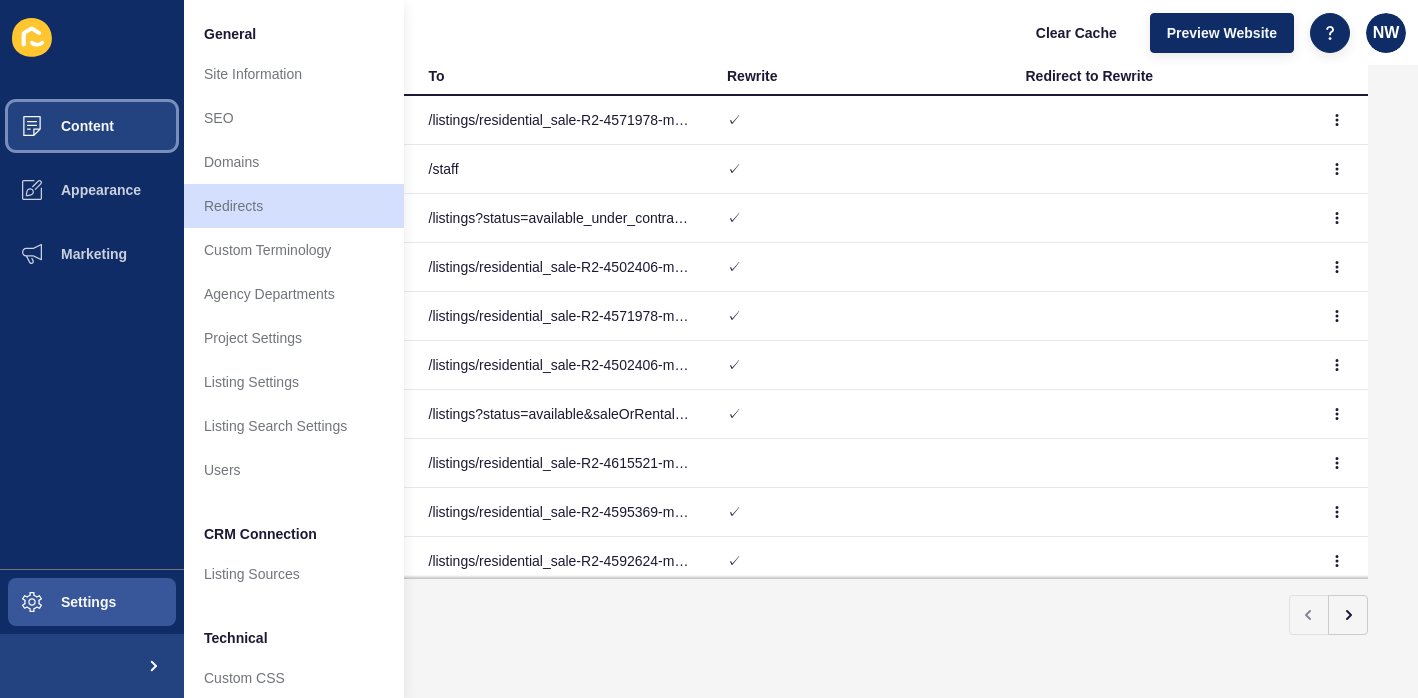 click on "Content" at bounding box center (92, 126) 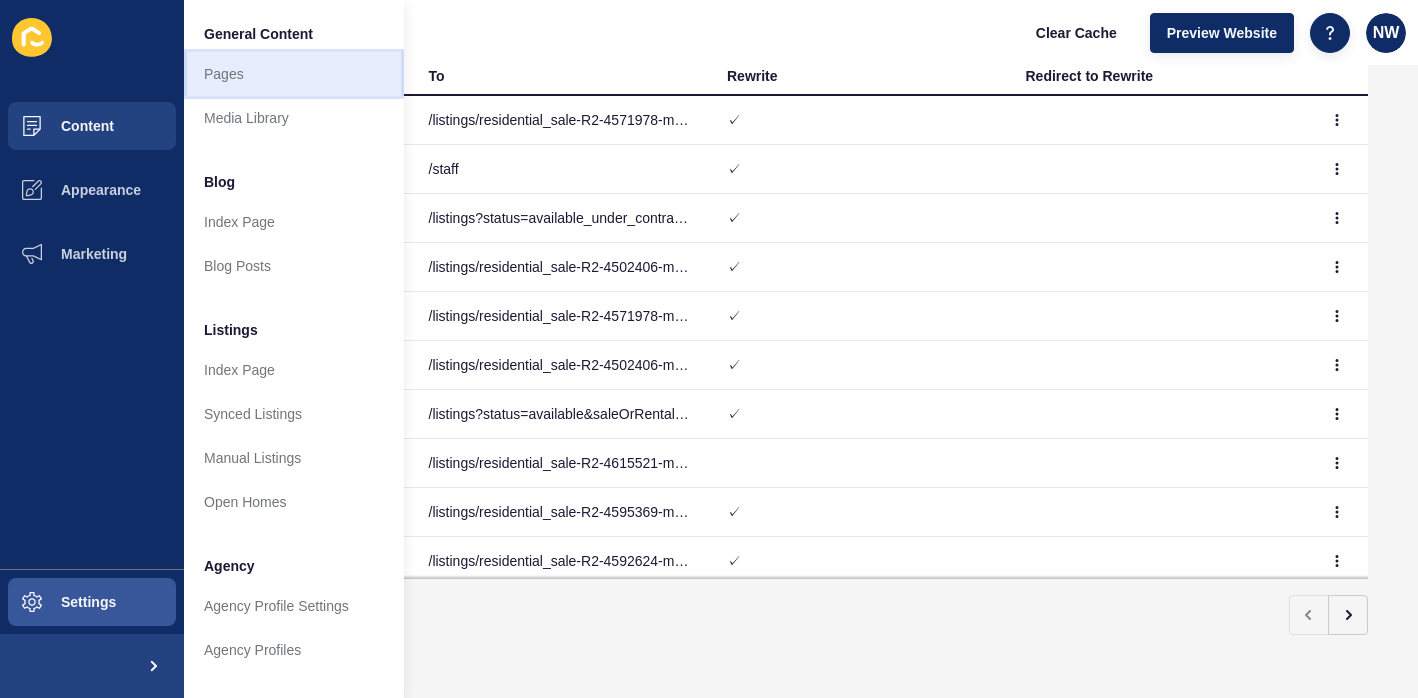 click on "Pages" at bounding box center (294, 74) 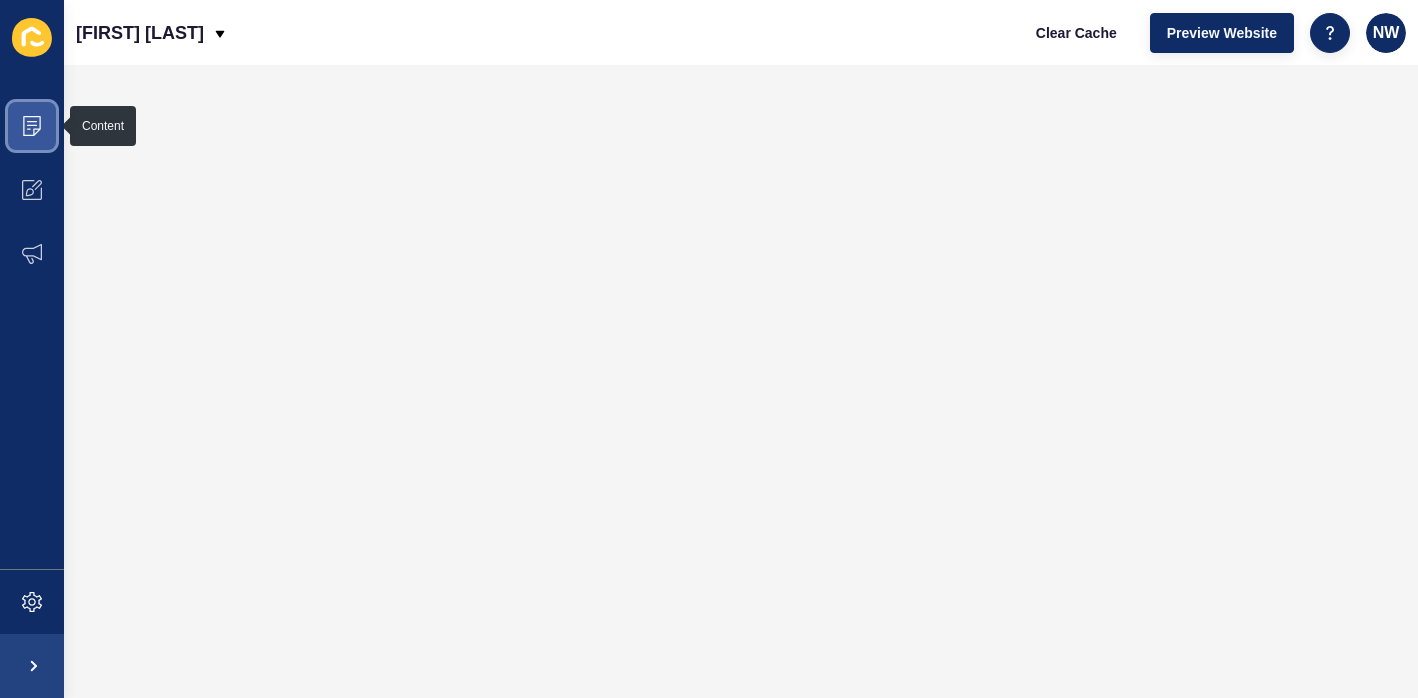 click 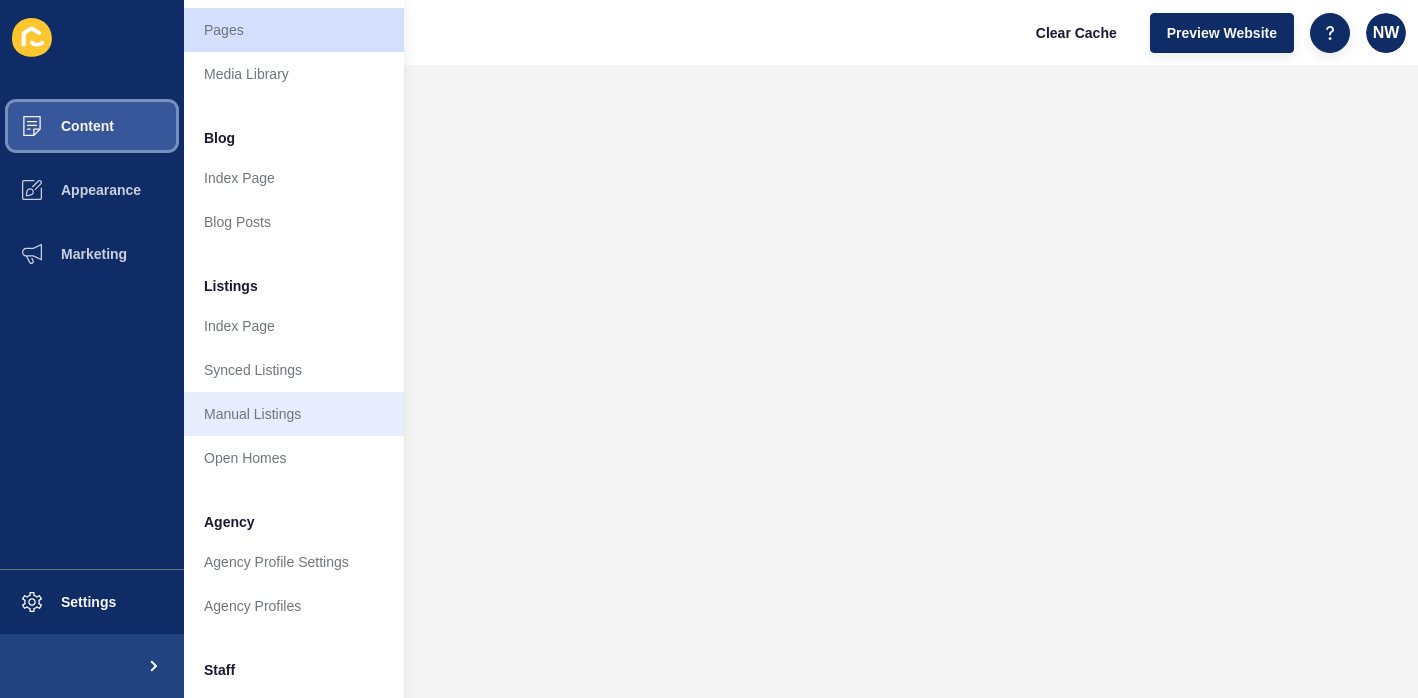 scroll, scrollTop: 0, scrollLeft: 0, axis: both 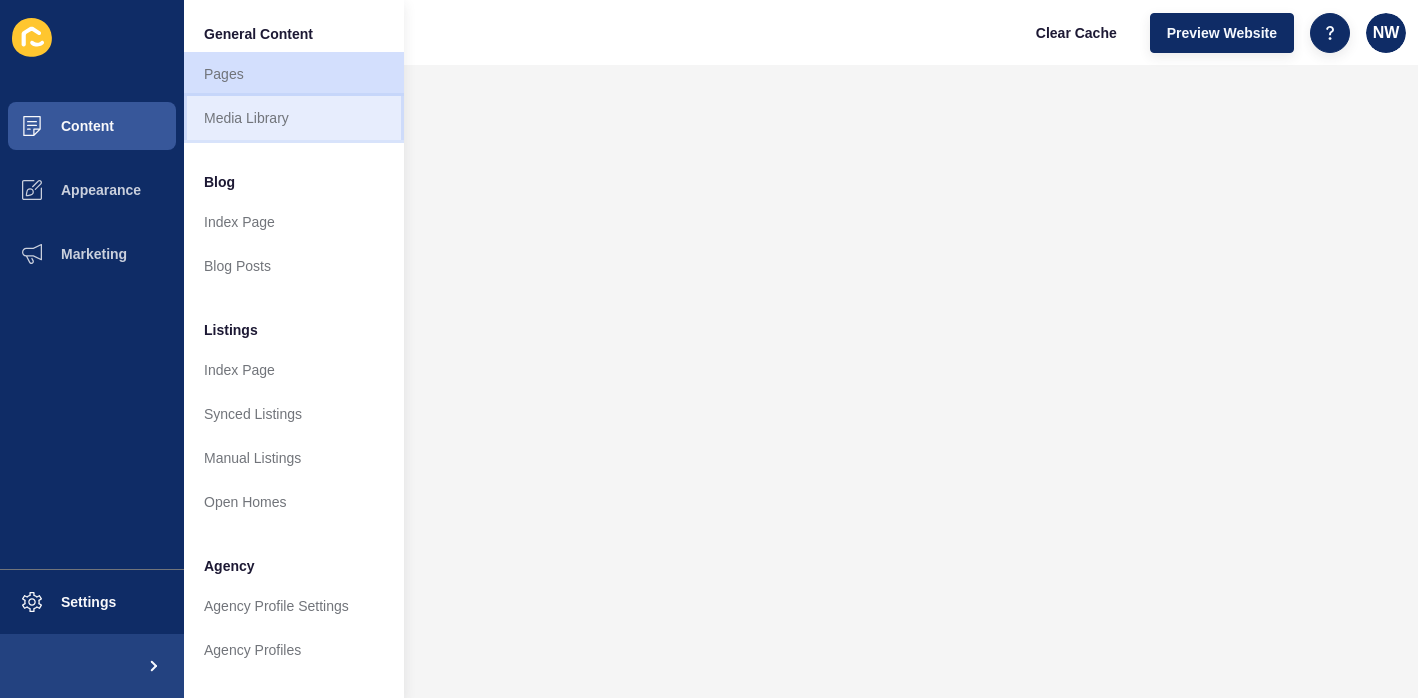 click on "Media Library" at bounding box center [294, 118] 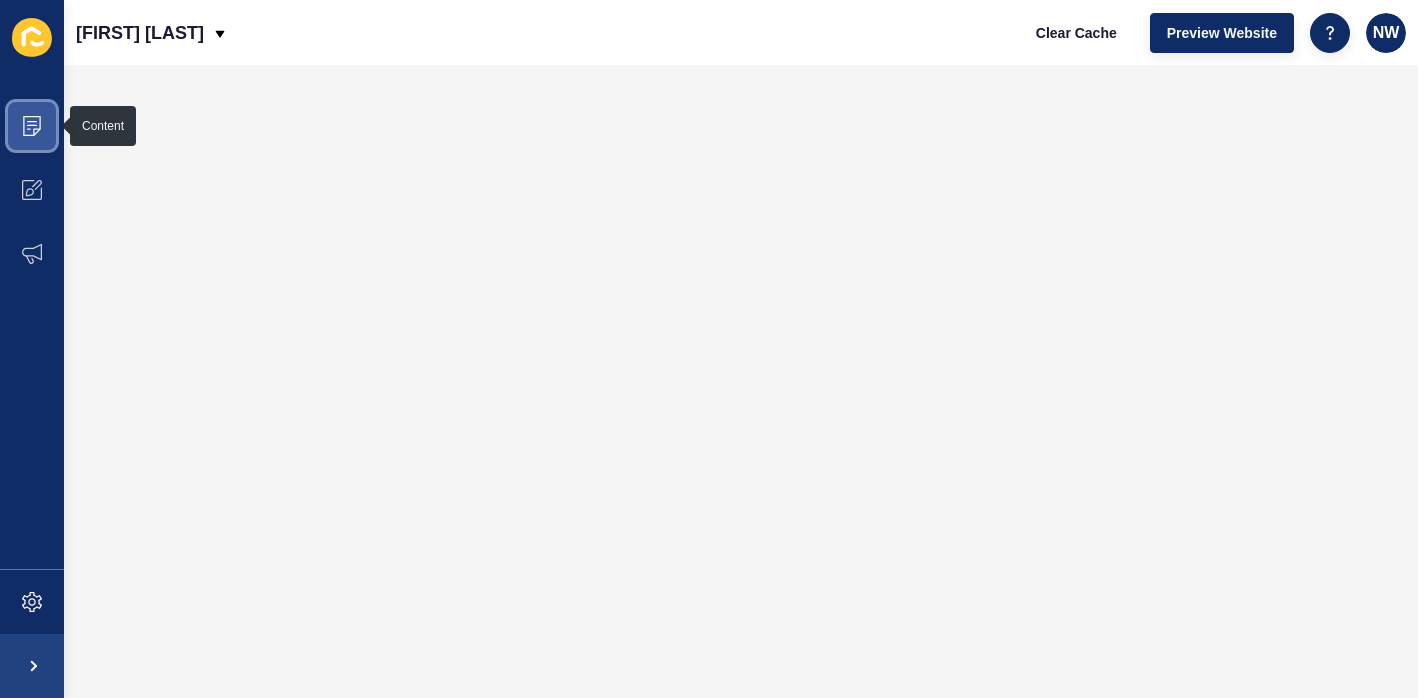 click 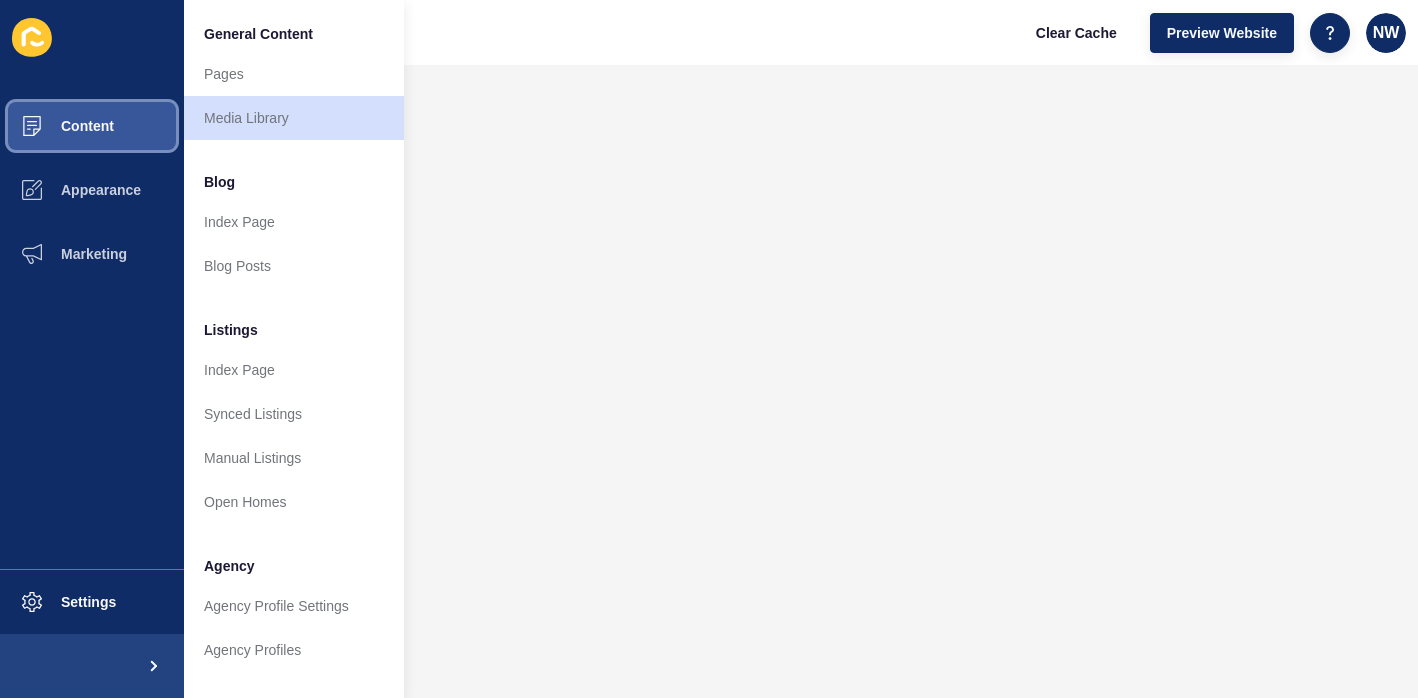 scroll, scrollTop: 474, scrollLeft: 0, axis: vertical 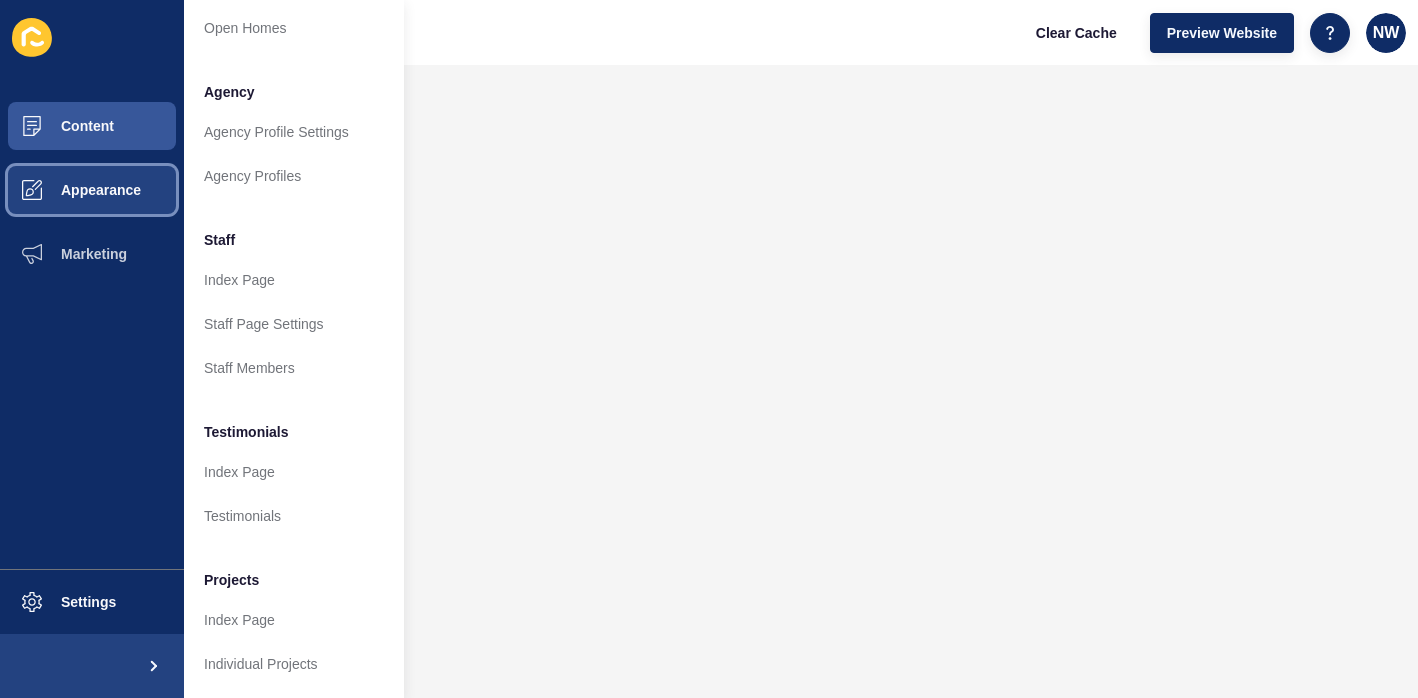 click on "Appearance" at bounding box center (69, 190) 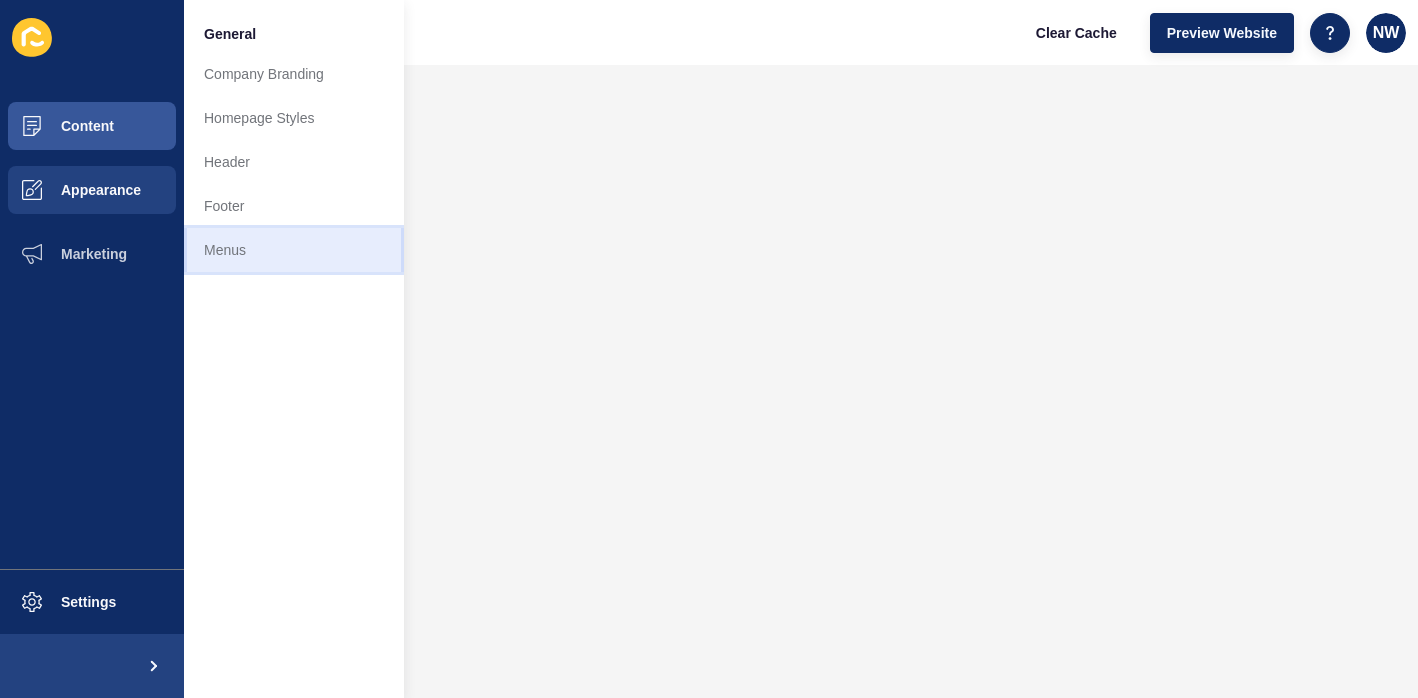 click on "Menus" at bounding box center [294, 250] 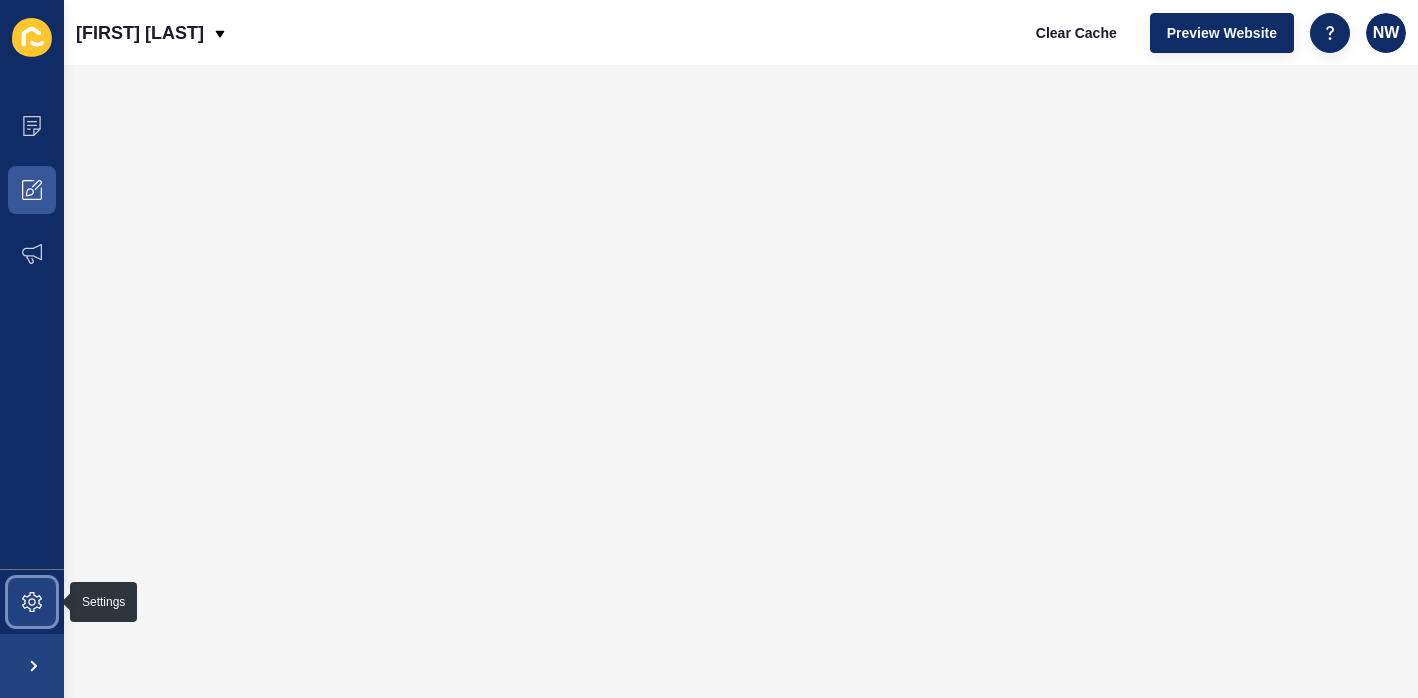 click at bounding box center (32, 602) 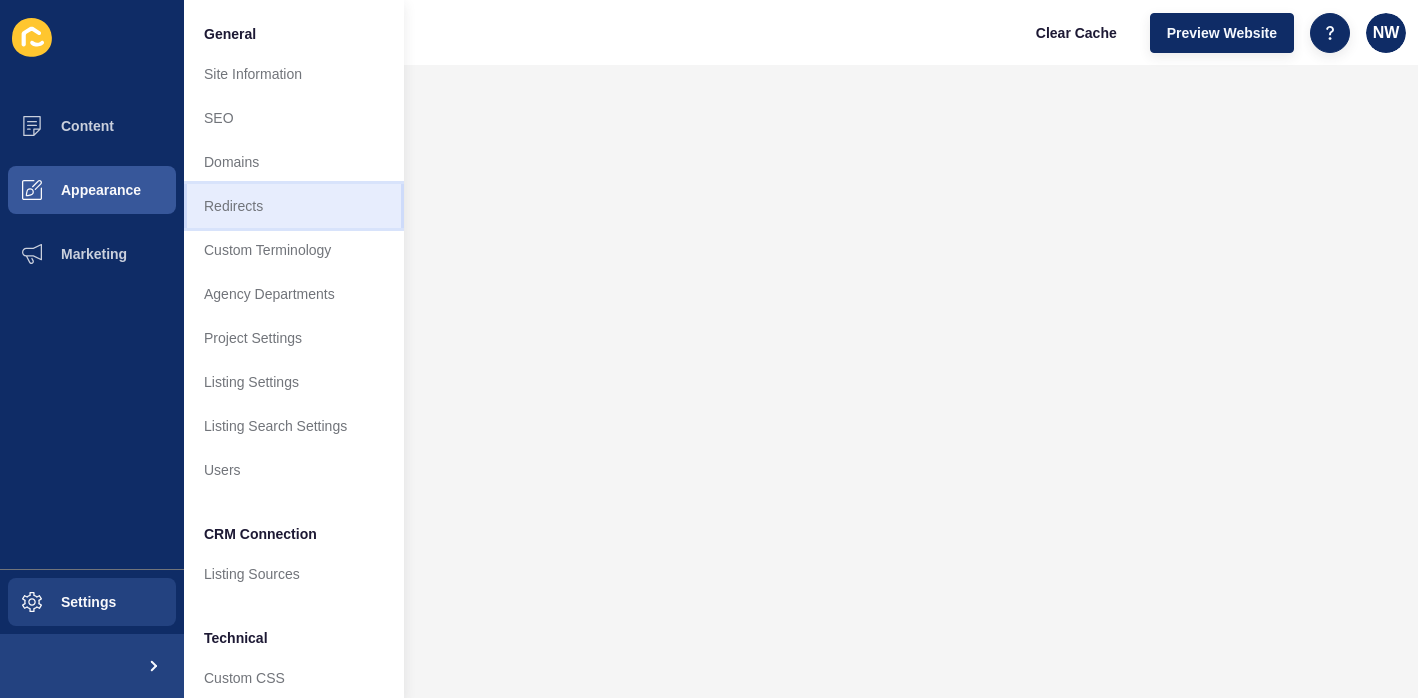 click on "Redirects" at bounding box center [294, 206] 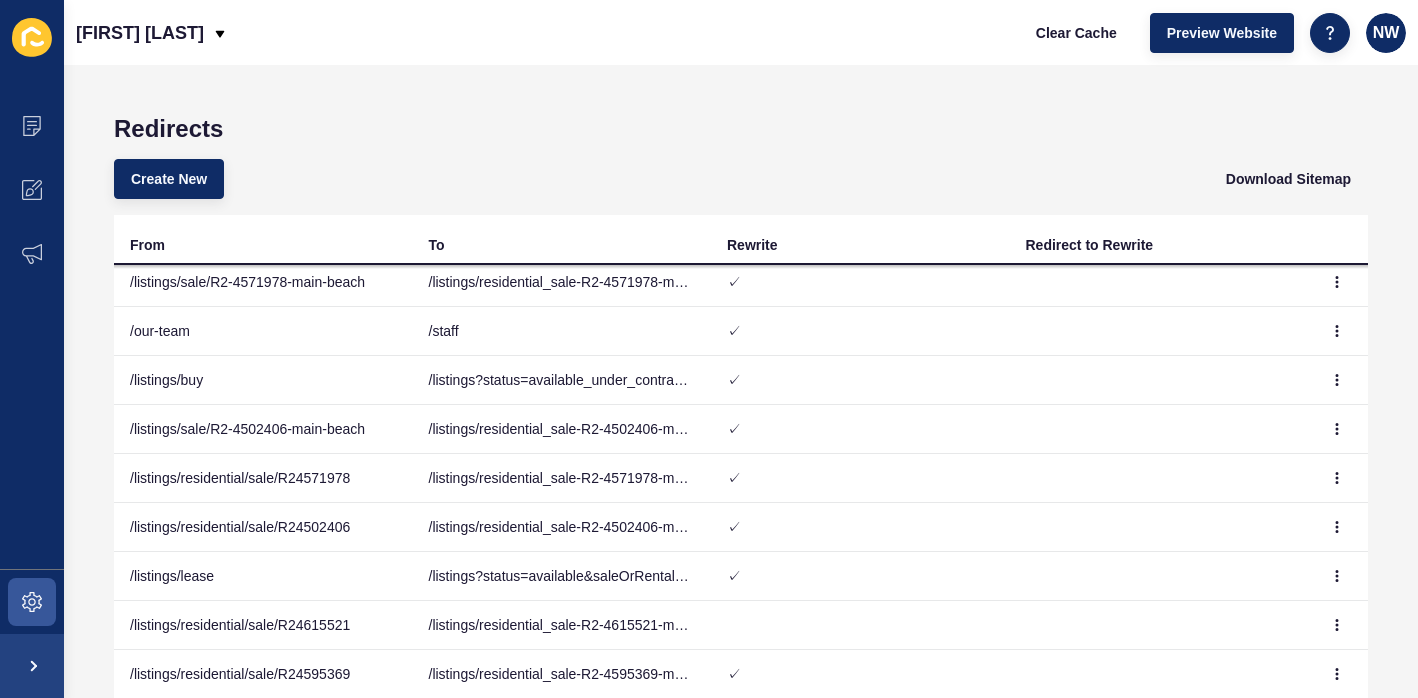 scroll, scrollTop: 0, scrollLeft: 0, axis: both 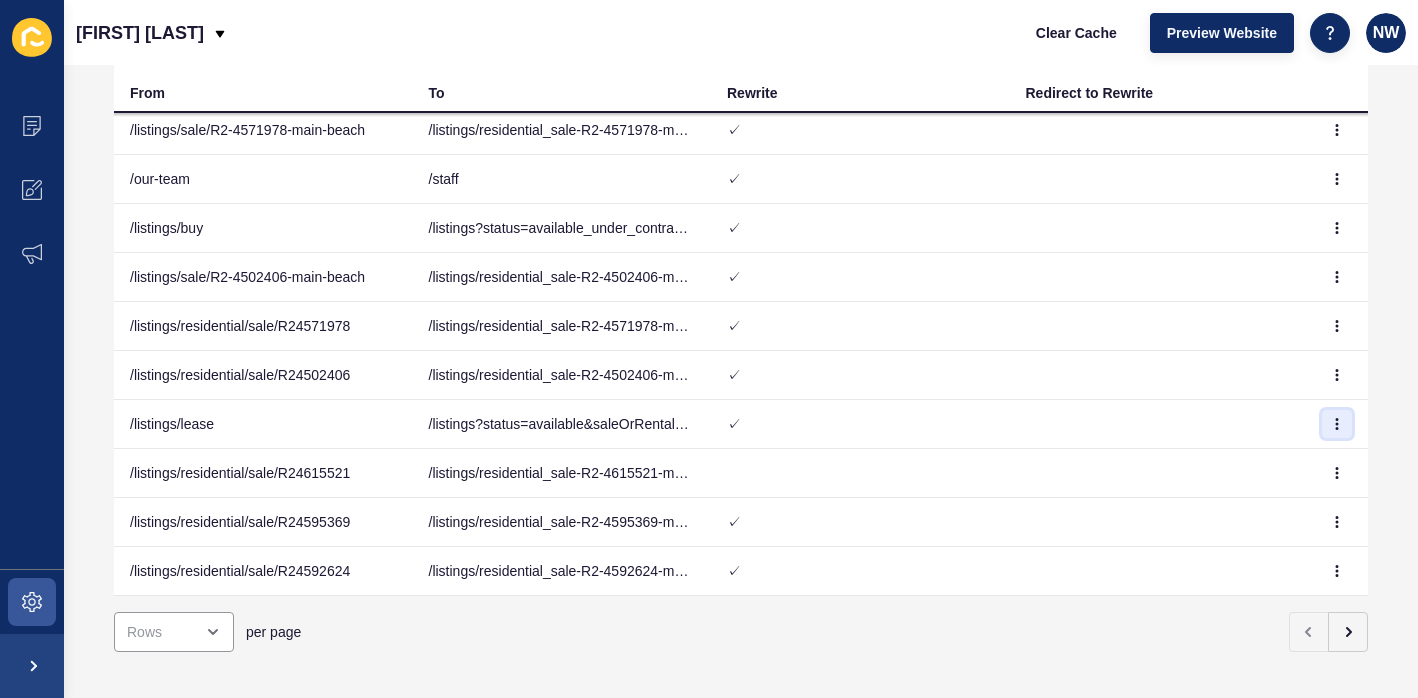 click 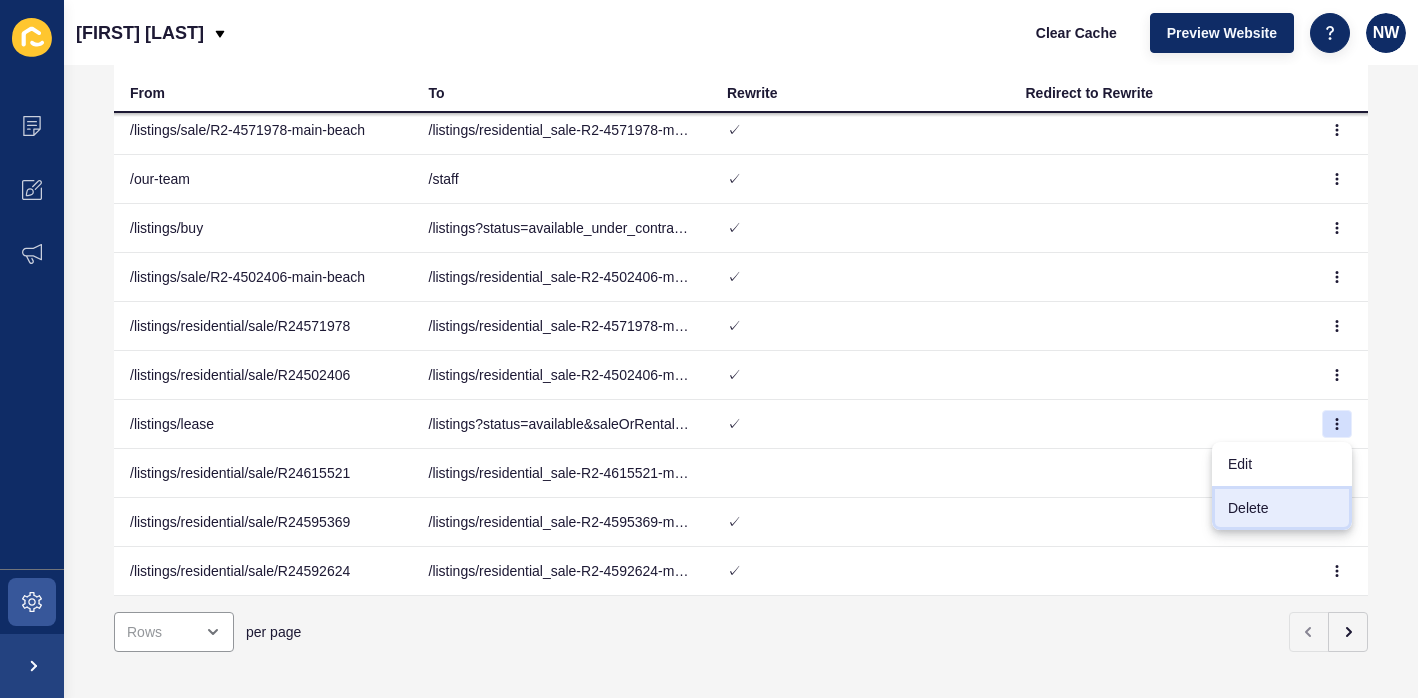 click on "Delete" at bounding box center [1282, 508] 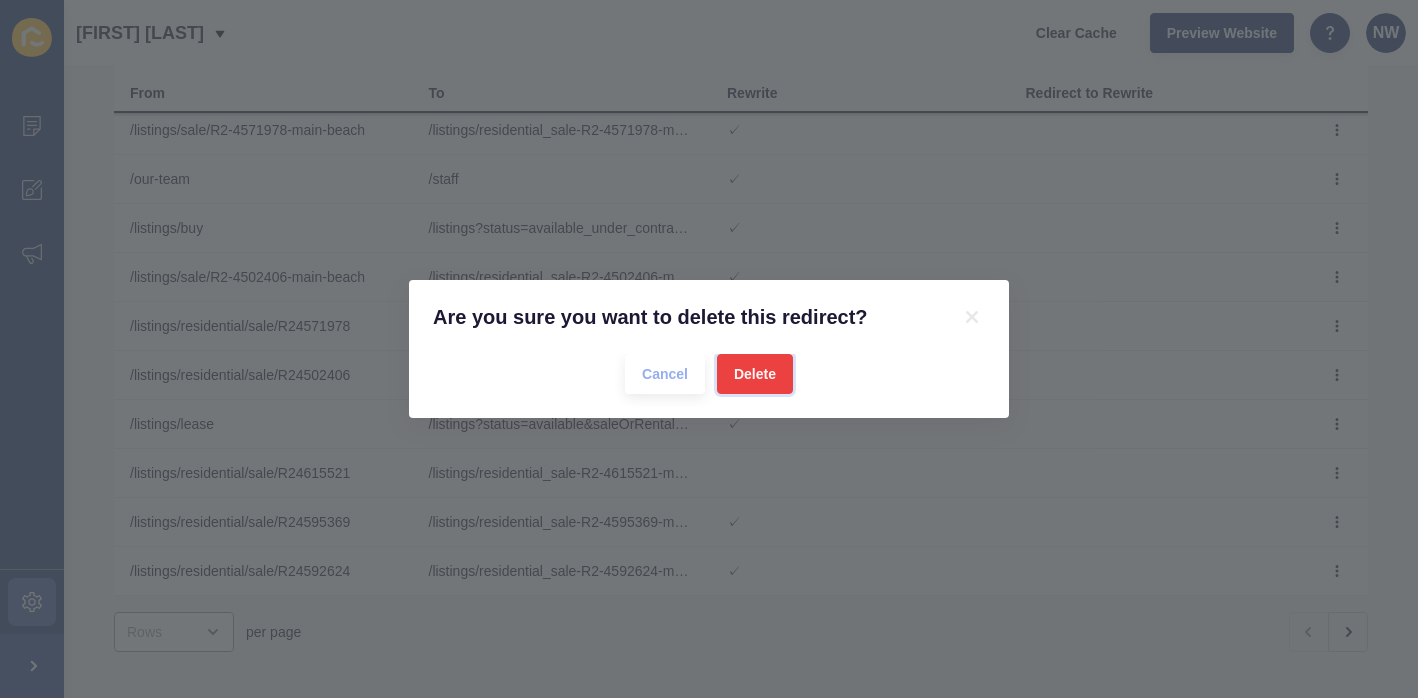 click on "Delete" at bounding box center (755, 374) 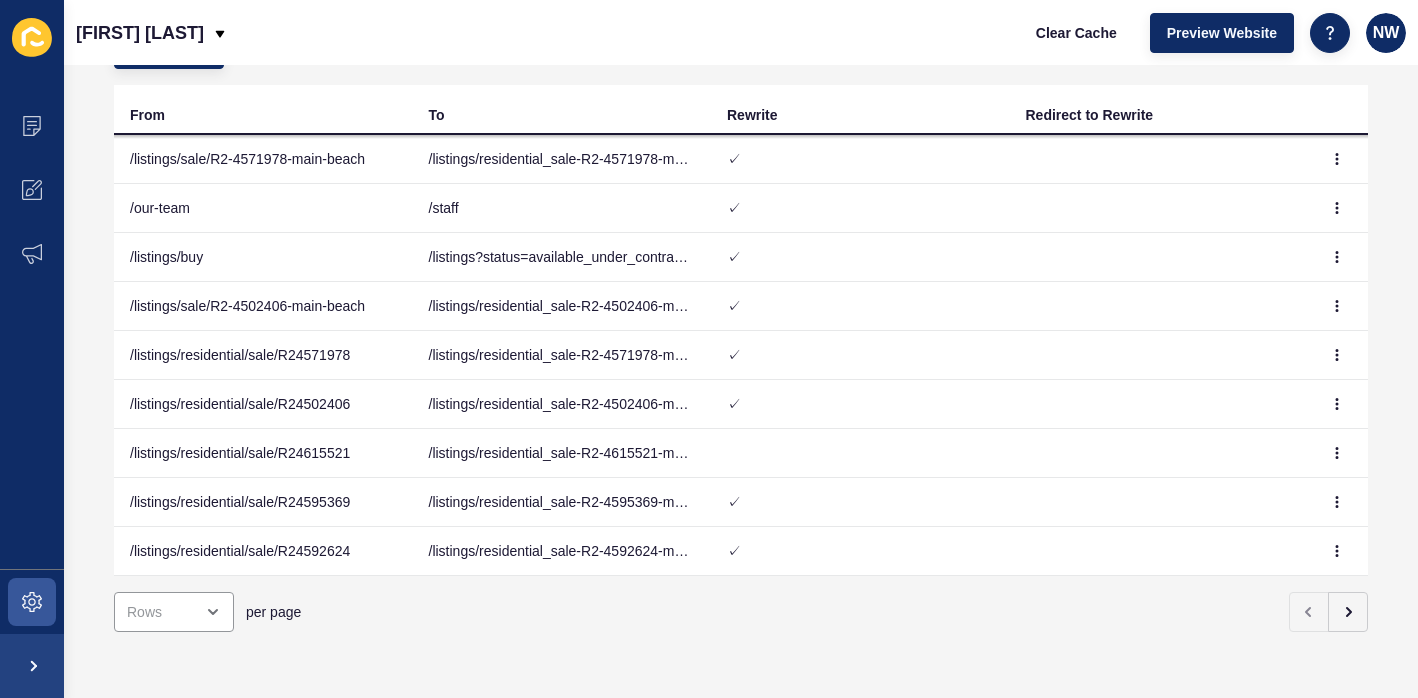 scroll, scrollTop: 130, scrollLeft: 0, axis: vertical 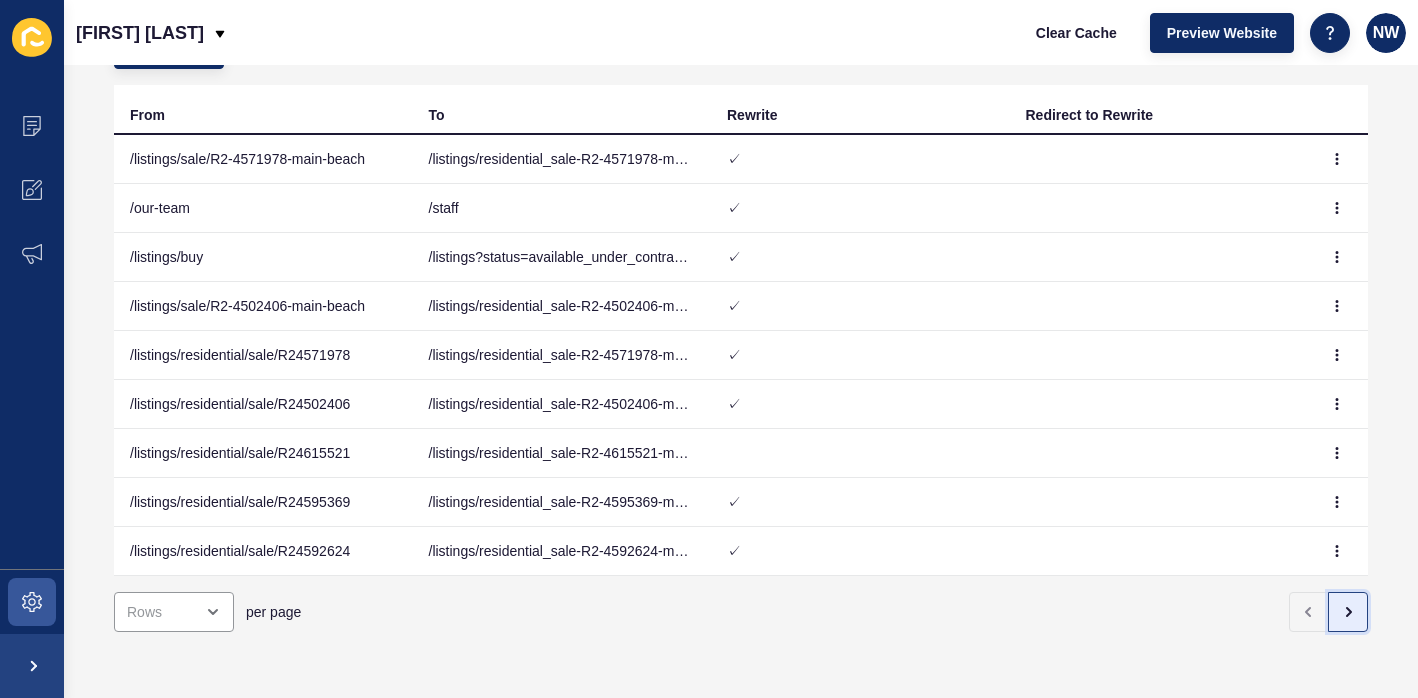 click at bounding box center [1348, 612] 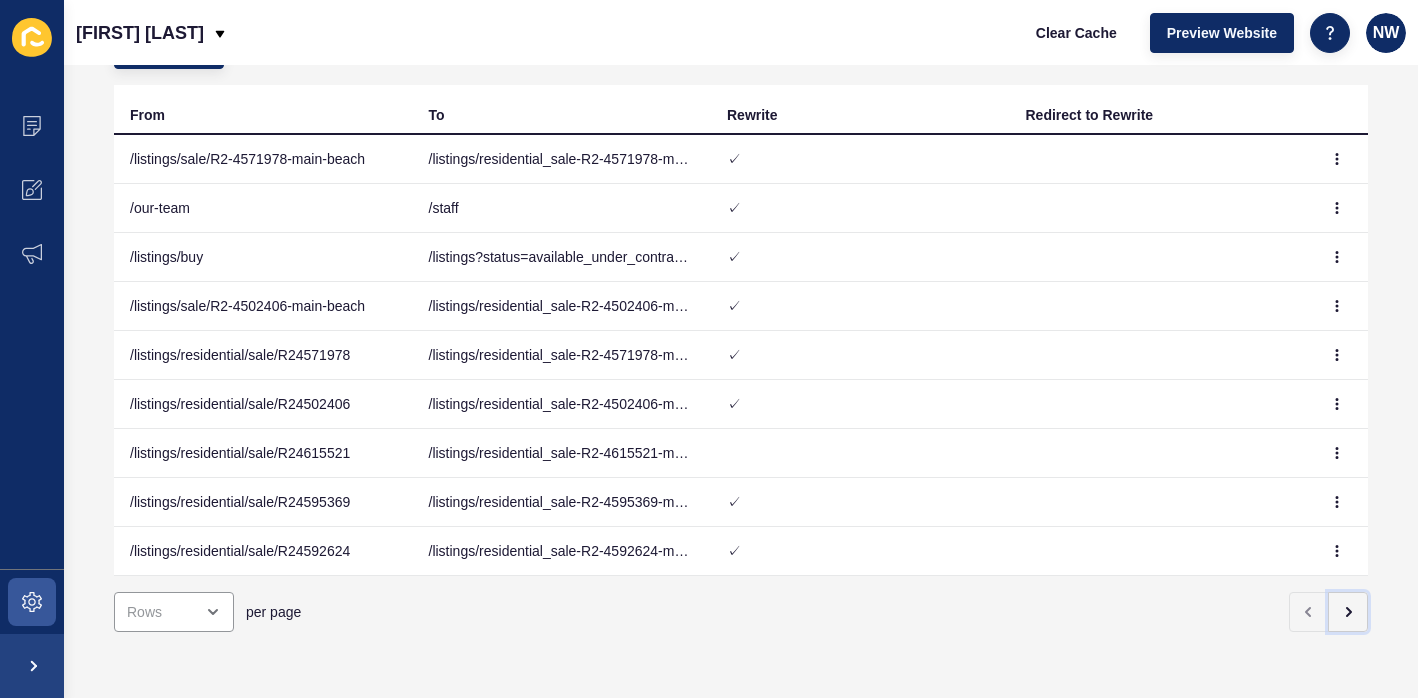 scroll, scrollTop: 118, scrollLeft: 0, axis: vertical 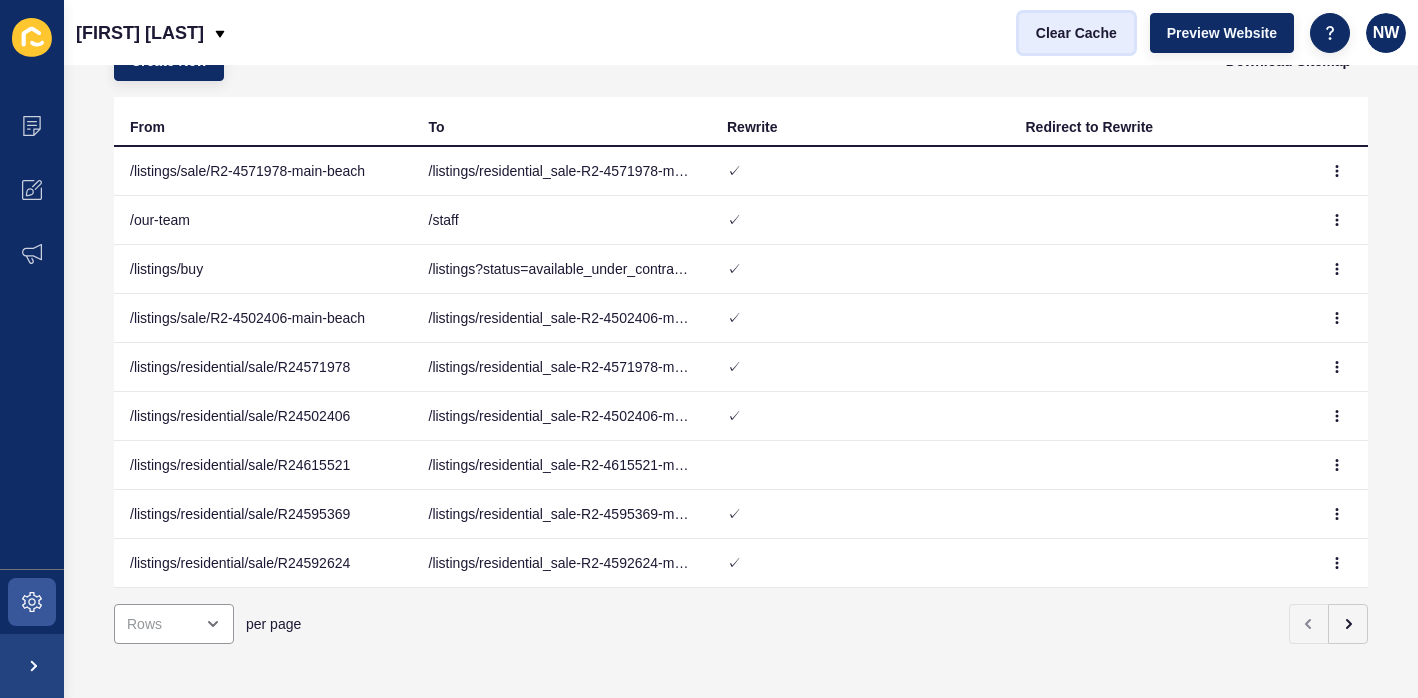click on "Clear Cache" at bounding box center [1076, 33] 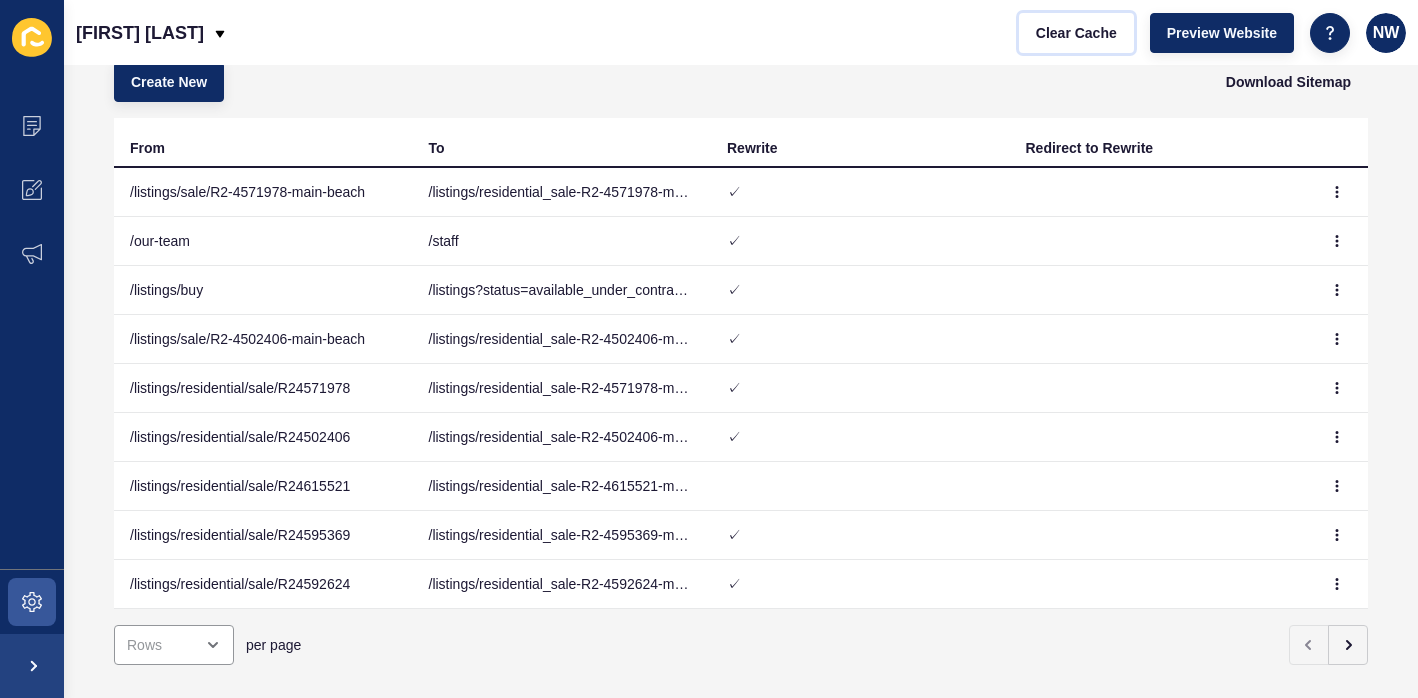 scroll, scrollTop: 130, scrollLeft: 0, axis: vertical 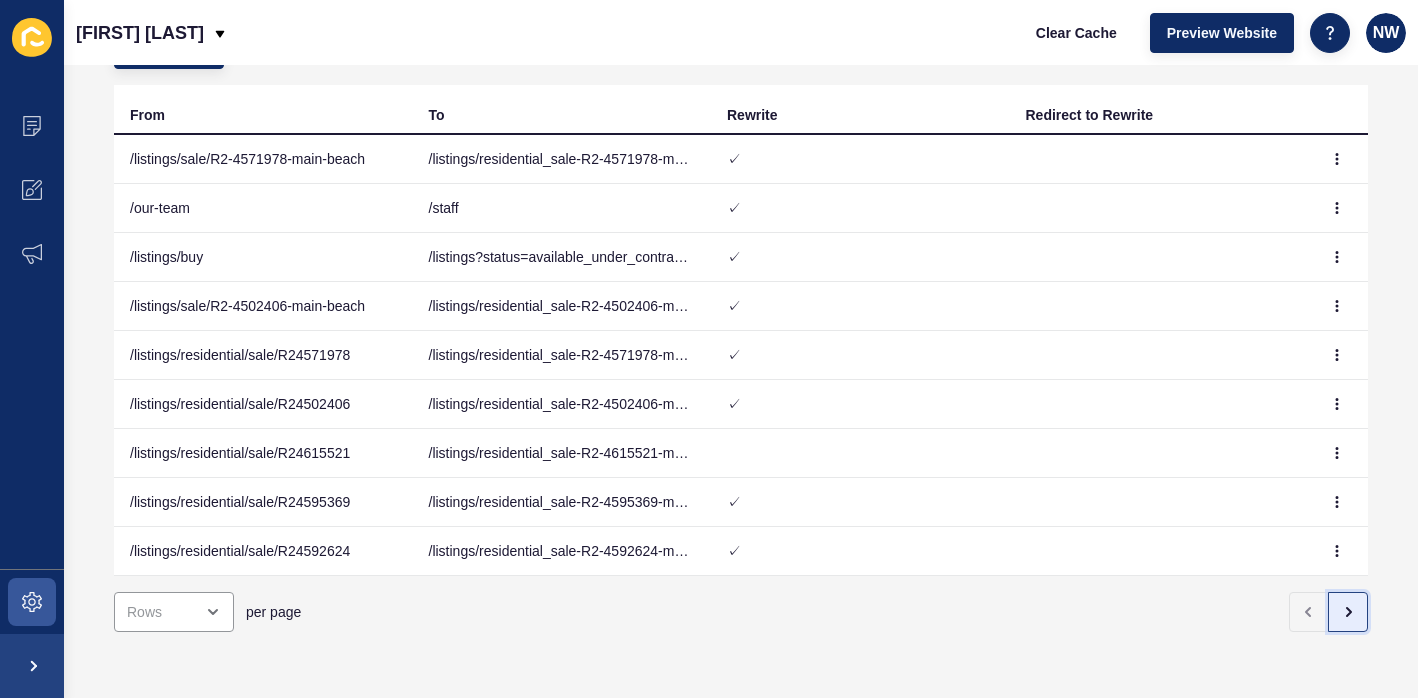 click at bounding box center [1348, 612] 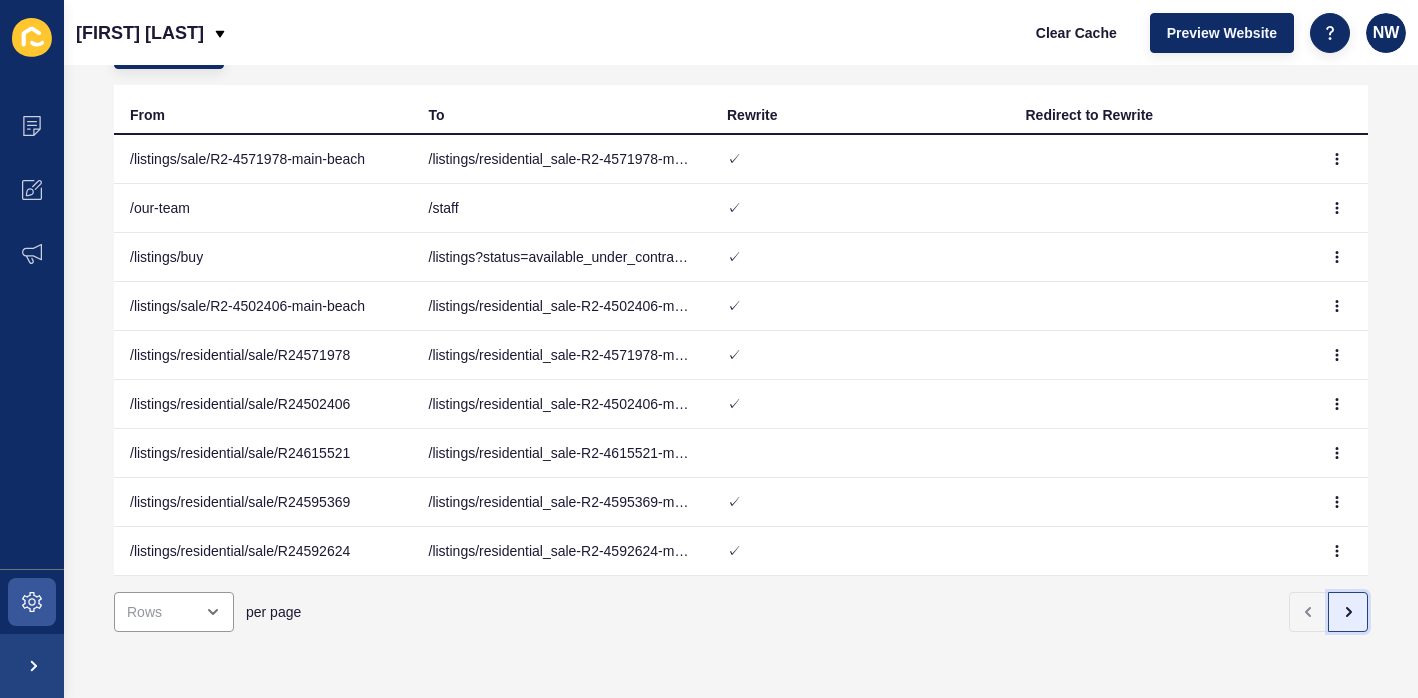 click 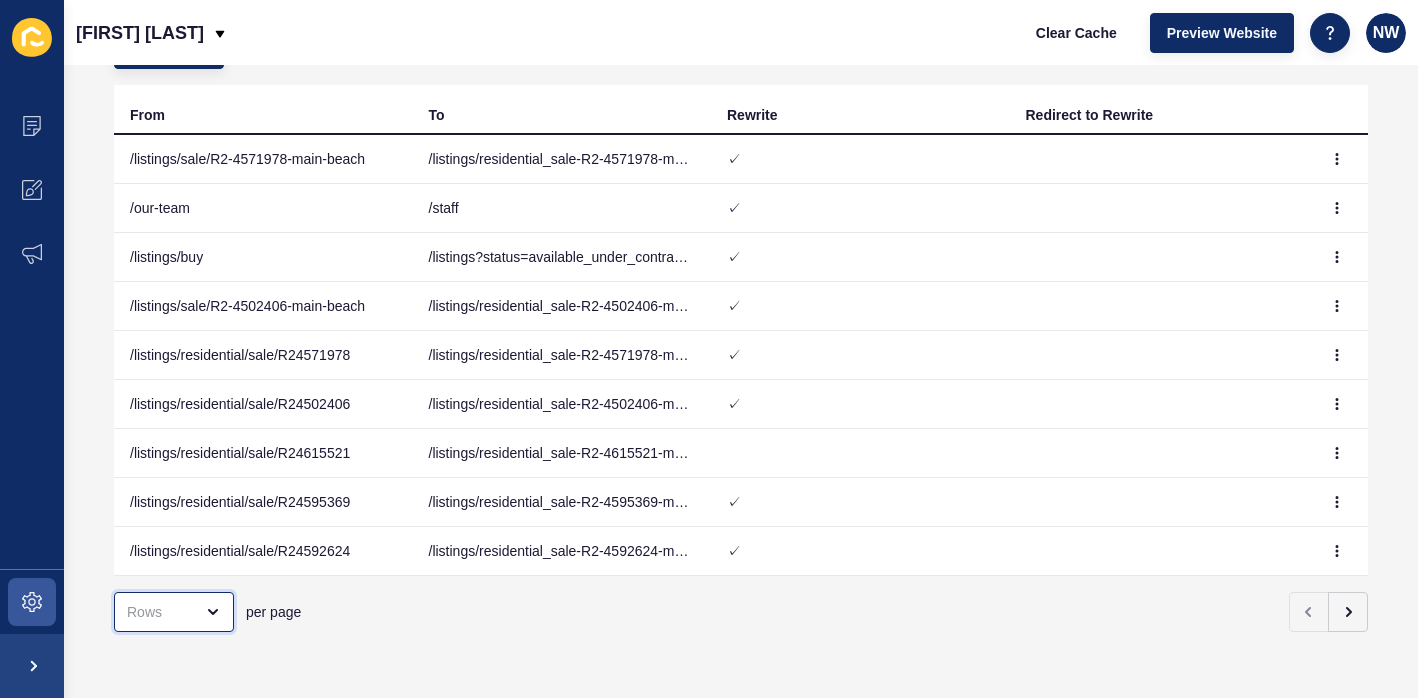 click at bounding box center [174, 612] 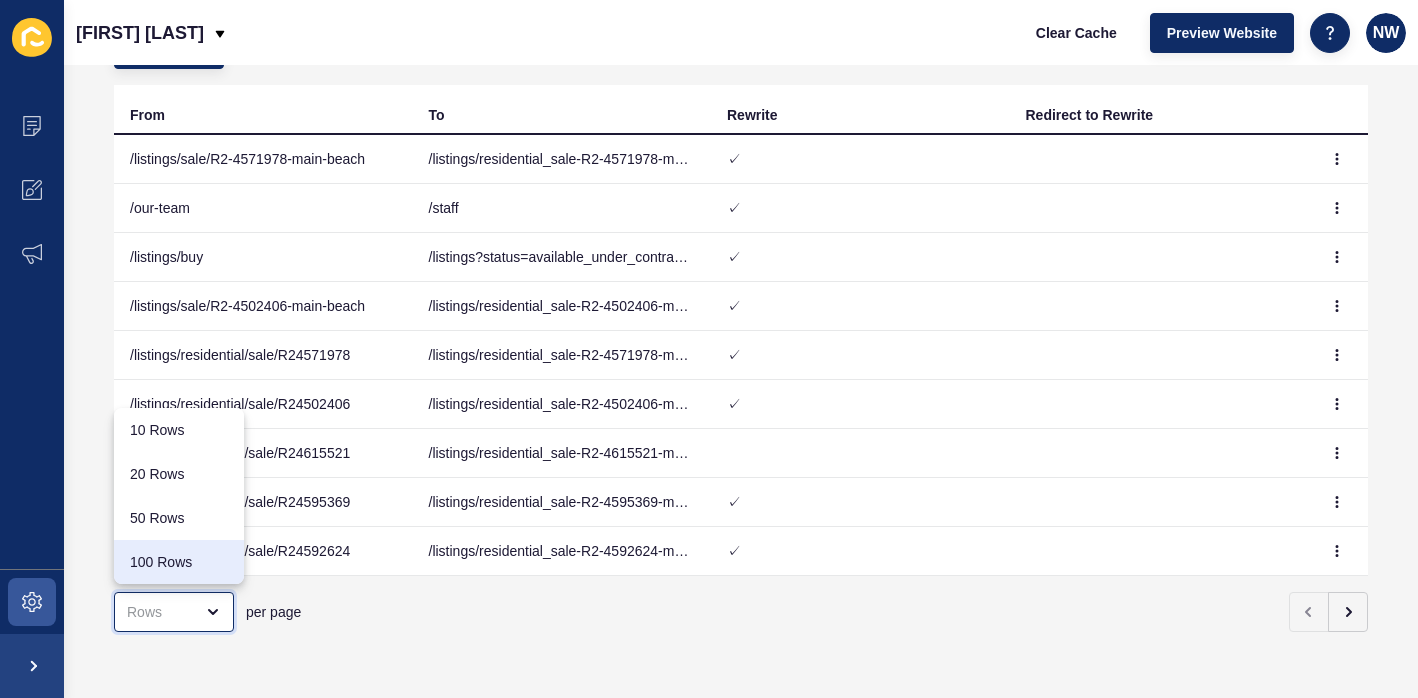 click on "100 Rows" at bounding box center (179, 562) 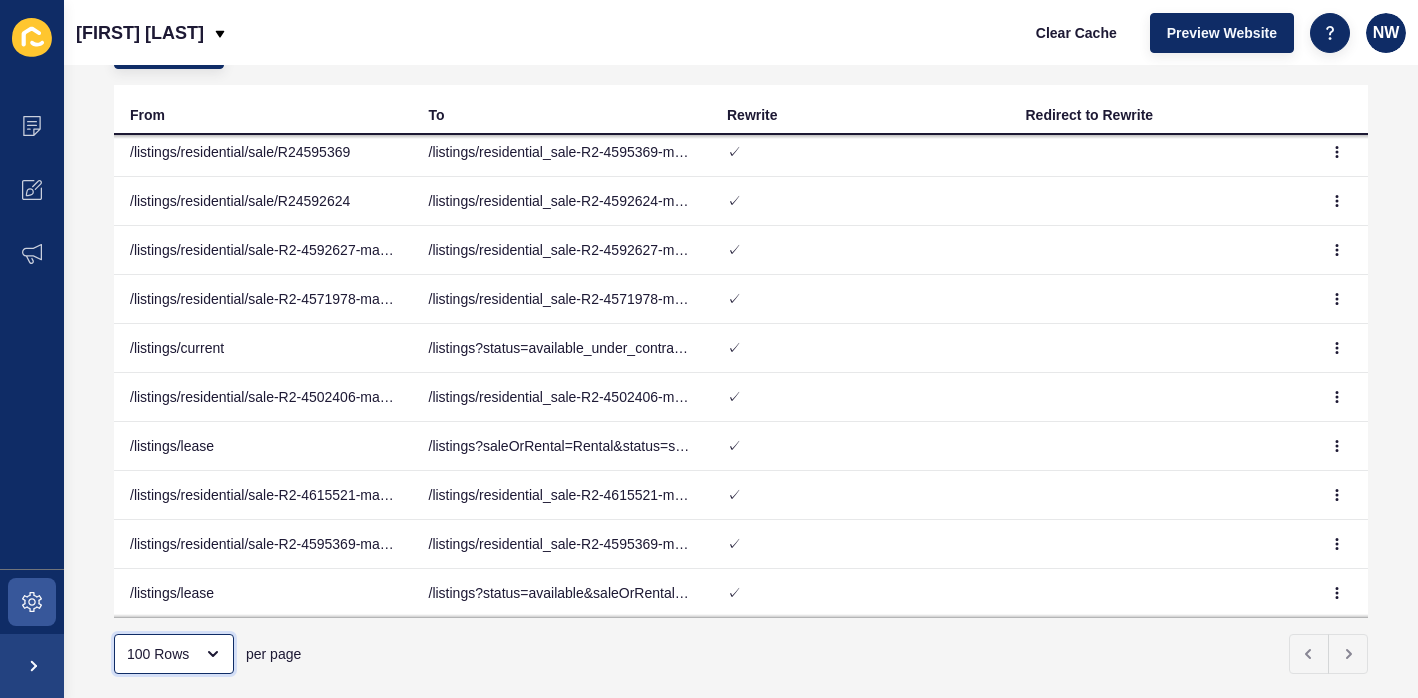 scroll, scrollTop: 358, scrollLeft: 0, axis: vertical 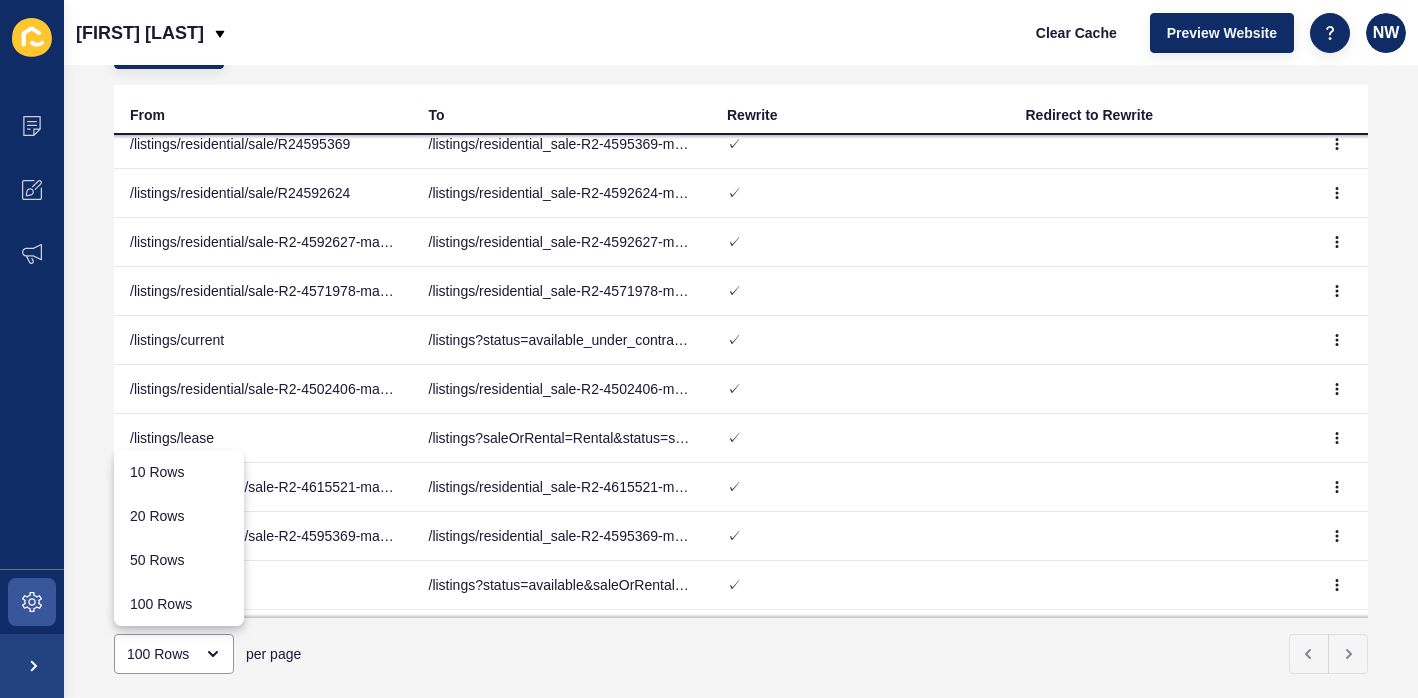 click on "100 Rows per page" at bounding box center [702, 654] 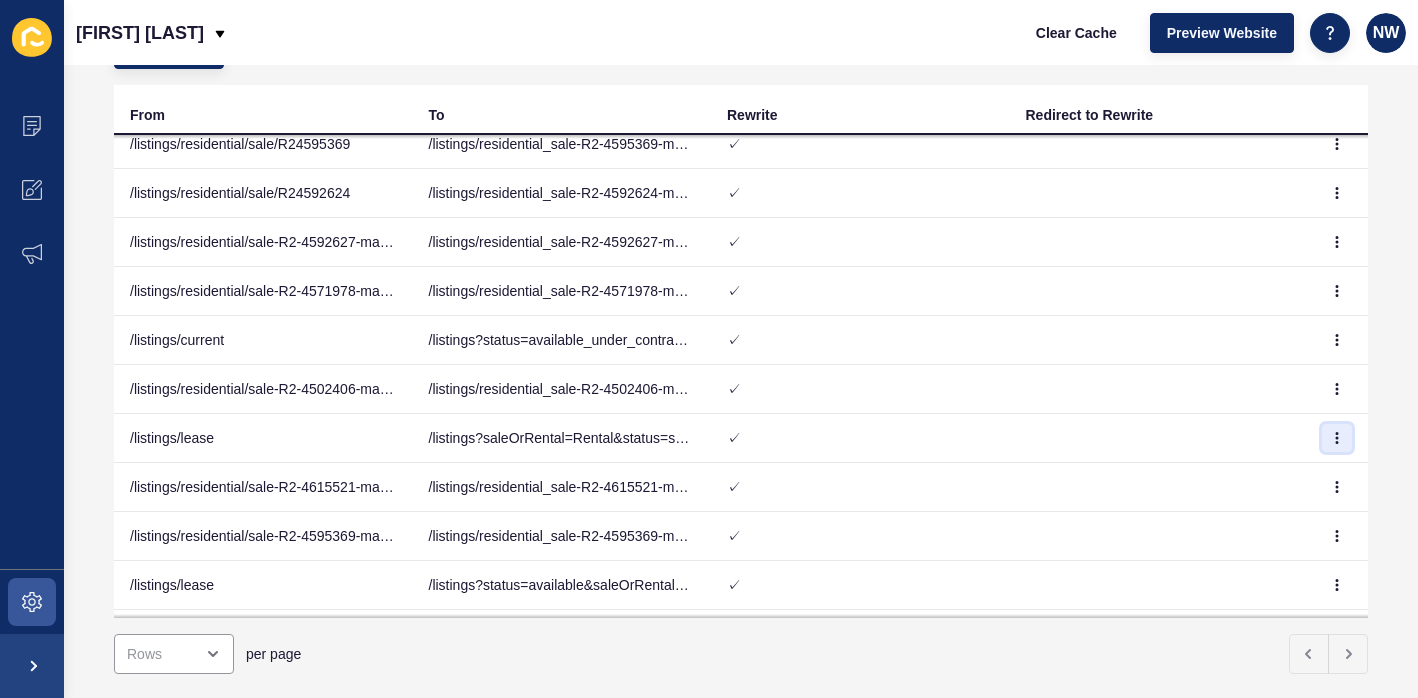 click 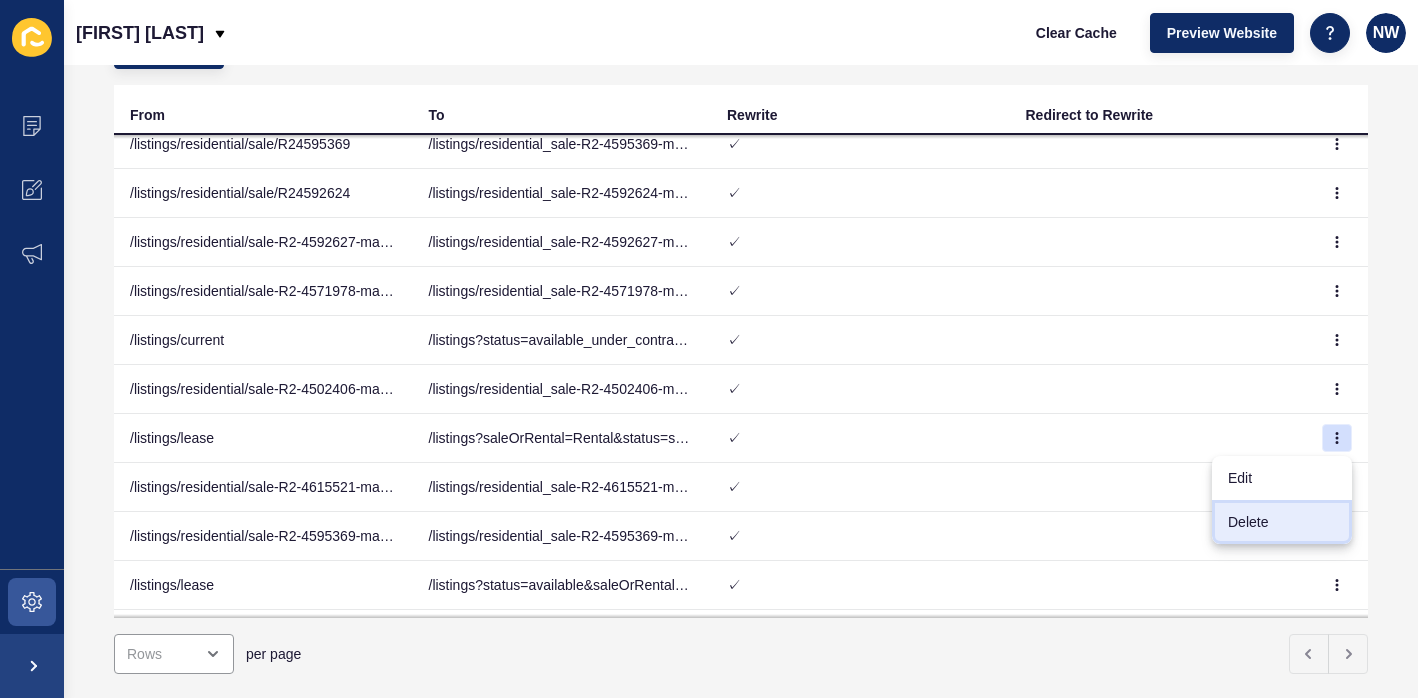 click on "Delete" at bounding box center (1282, 522) 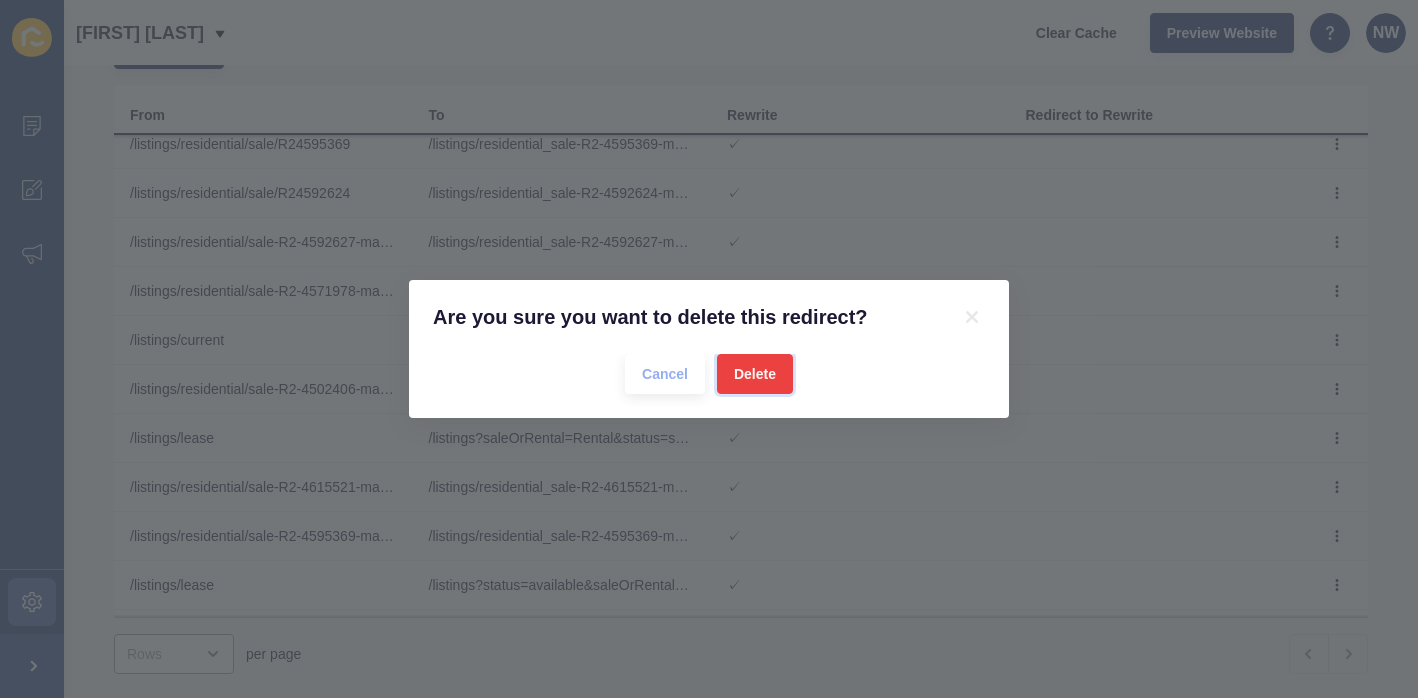 click on "Delete" at bounding box center (755, 374) 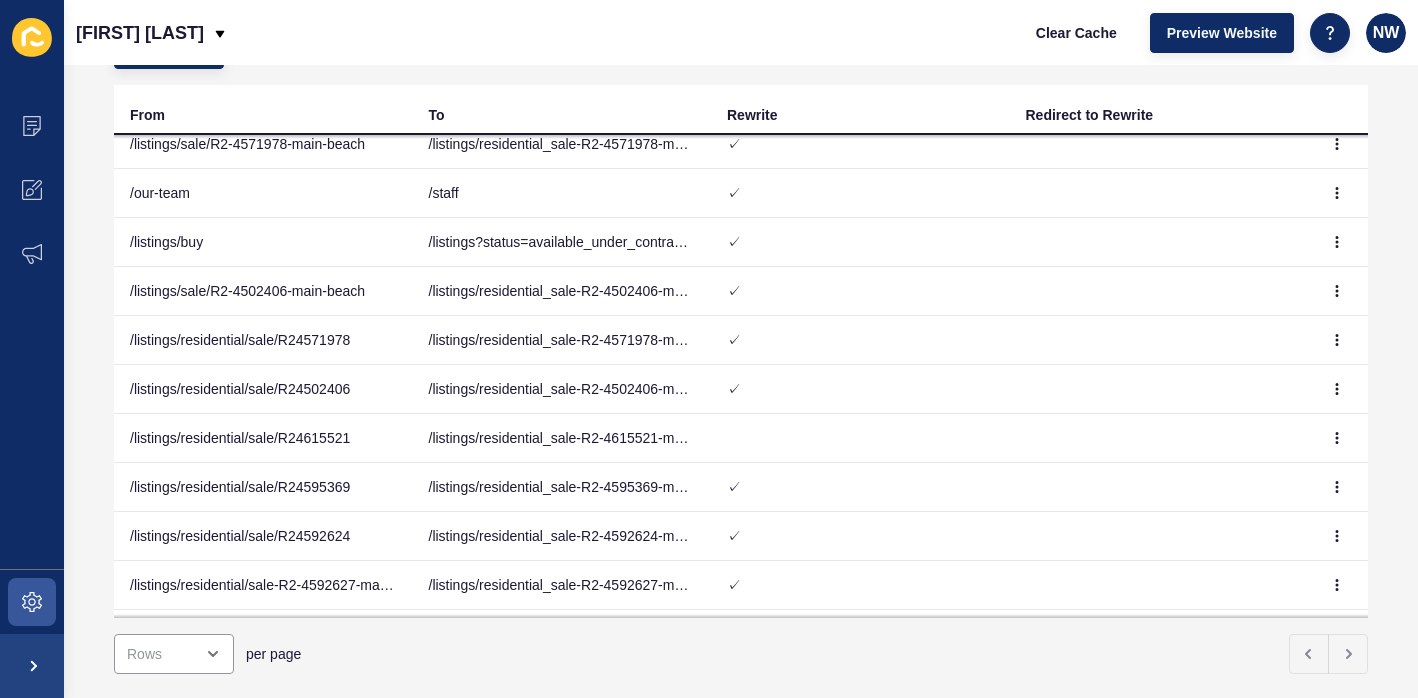 scroll, scrollTop: 0, scrollLeft: 0, axis: both 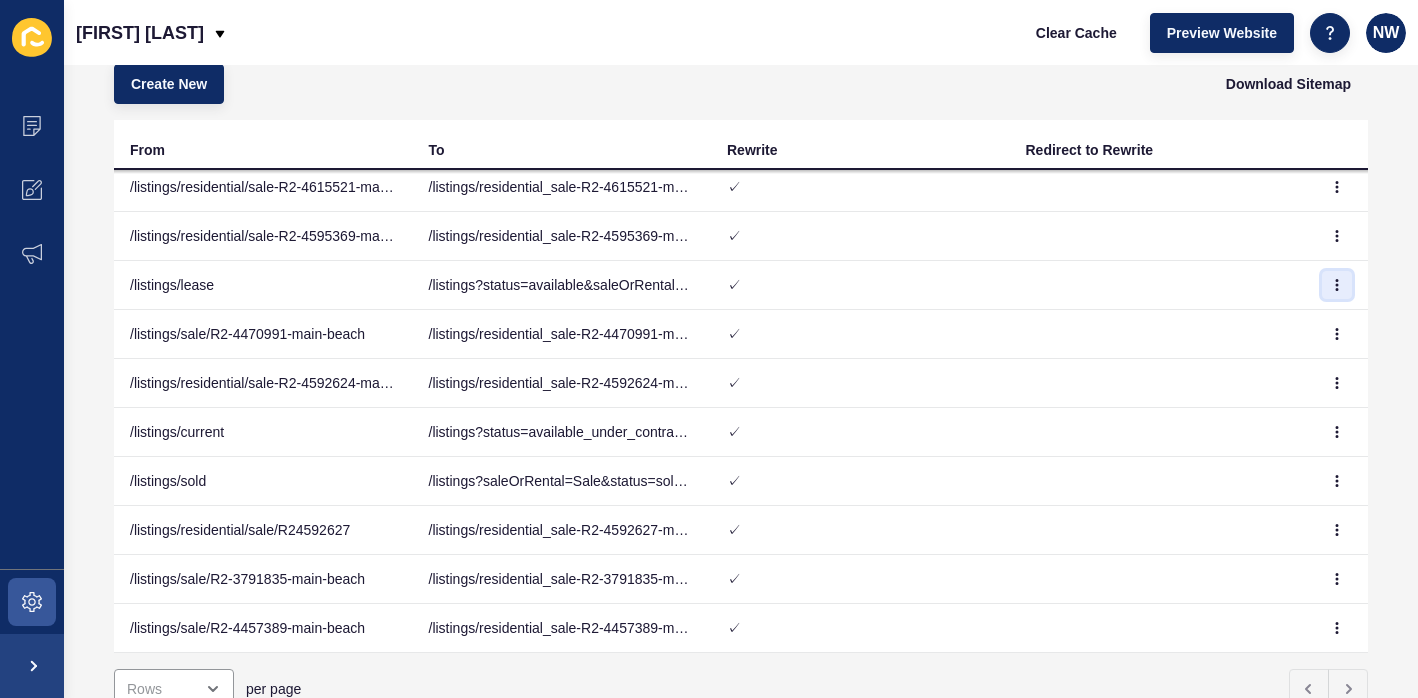 click at bounding box center (1337, 285) 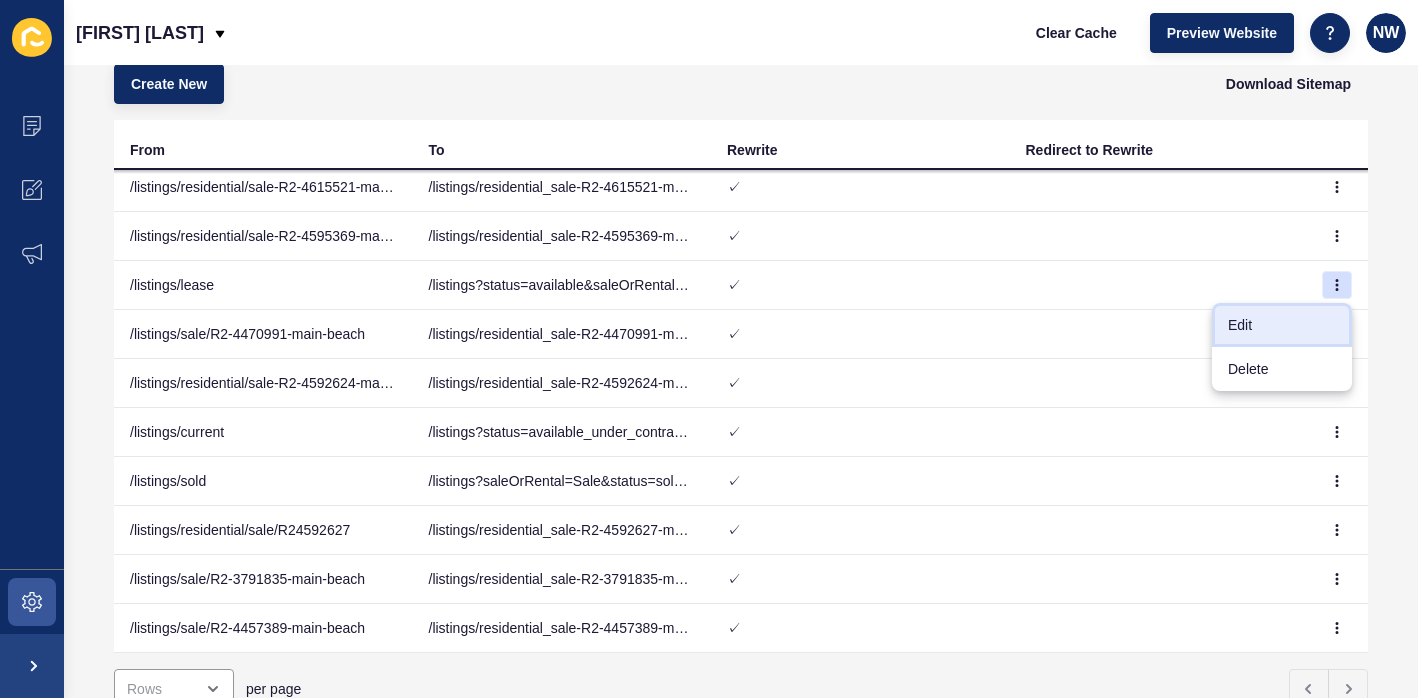 click on "Edit" at bounding box center [1282, 325] 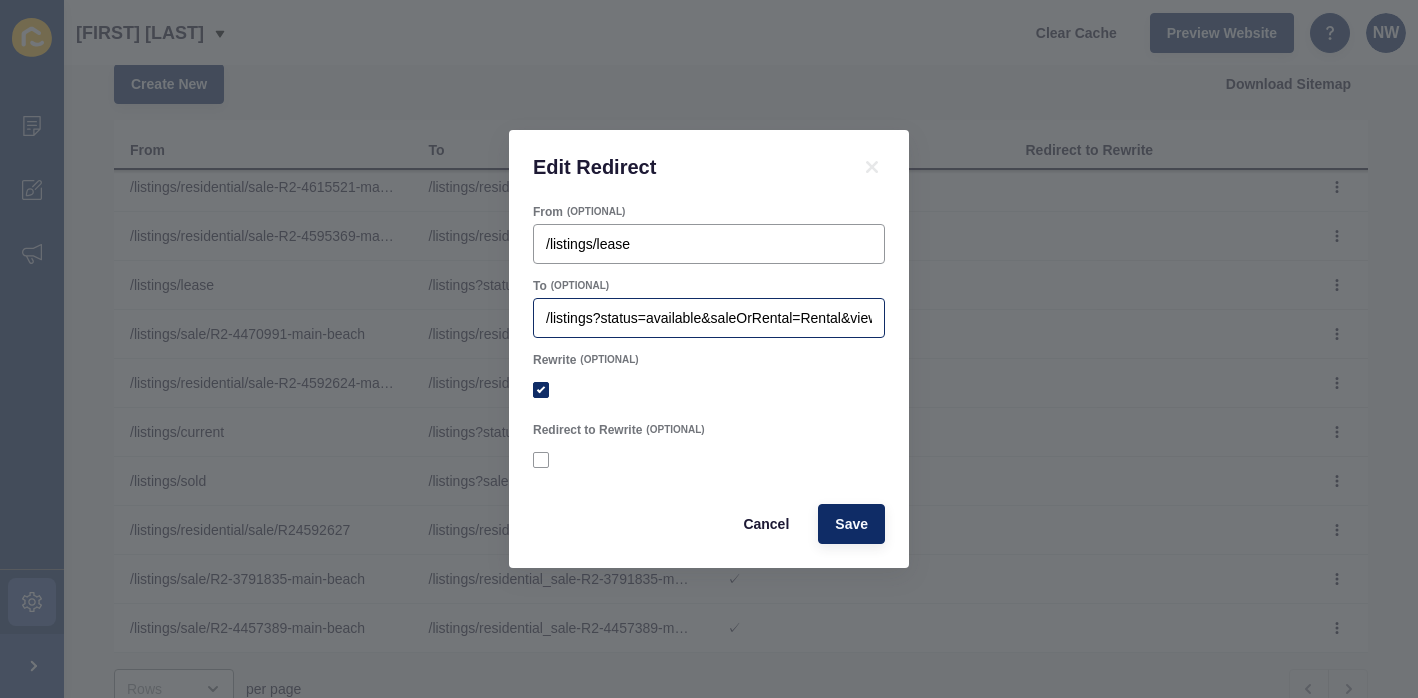 click on "/listings?status=available&saleOrRental=Rental&viewType=gallery&sortby=dateListed-desc" at bounding box center (709, 318) 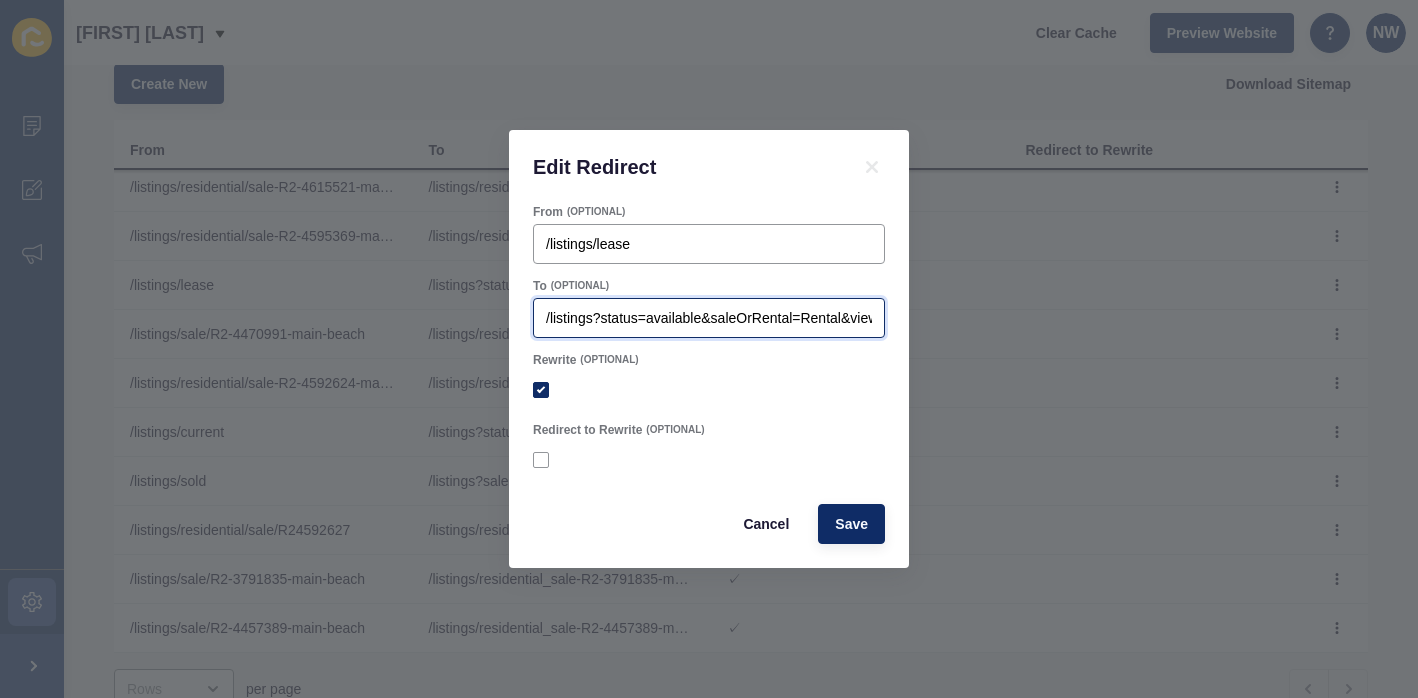 scroll, scrollTop: 0, scrollLeft: 240, axis: horizontal 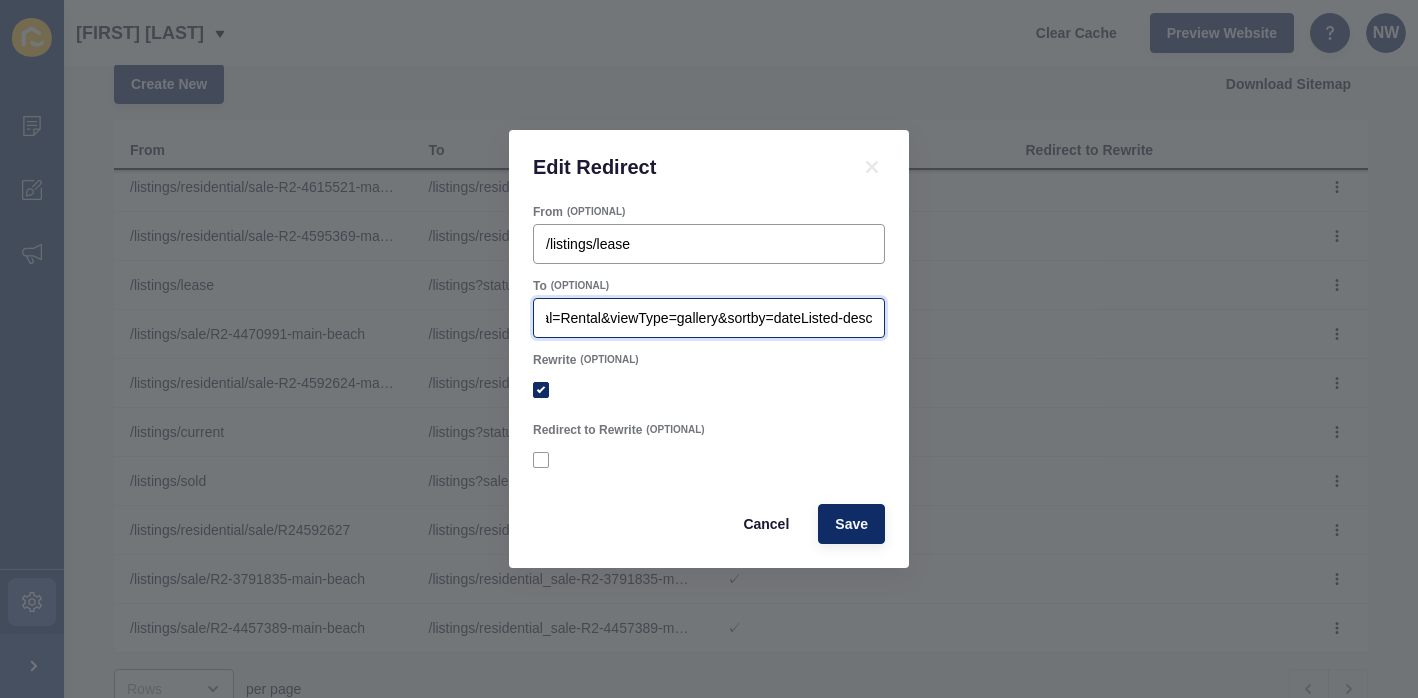 click on "/listings?status=available&saleOrRental=Rental&viewType=gallery&sortby=dateListed-desc" at bounding box center (709, 318) 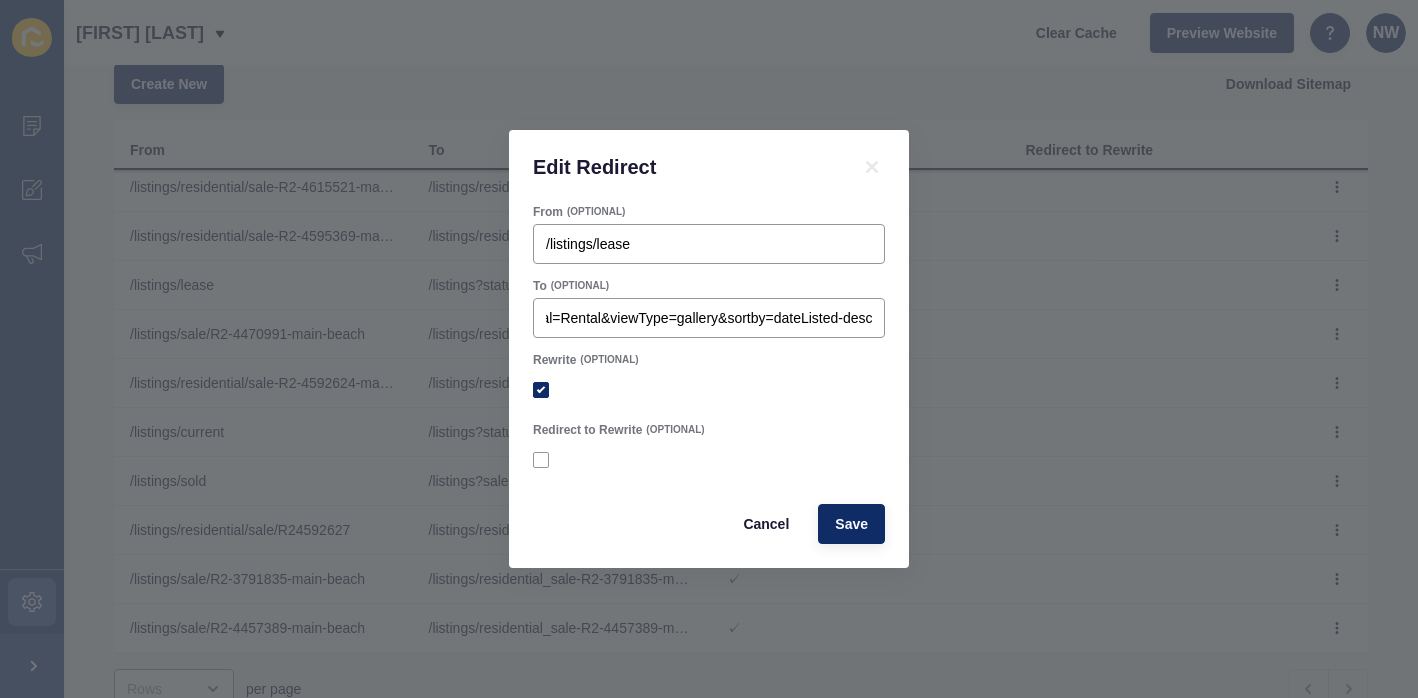 checkbox on "true" 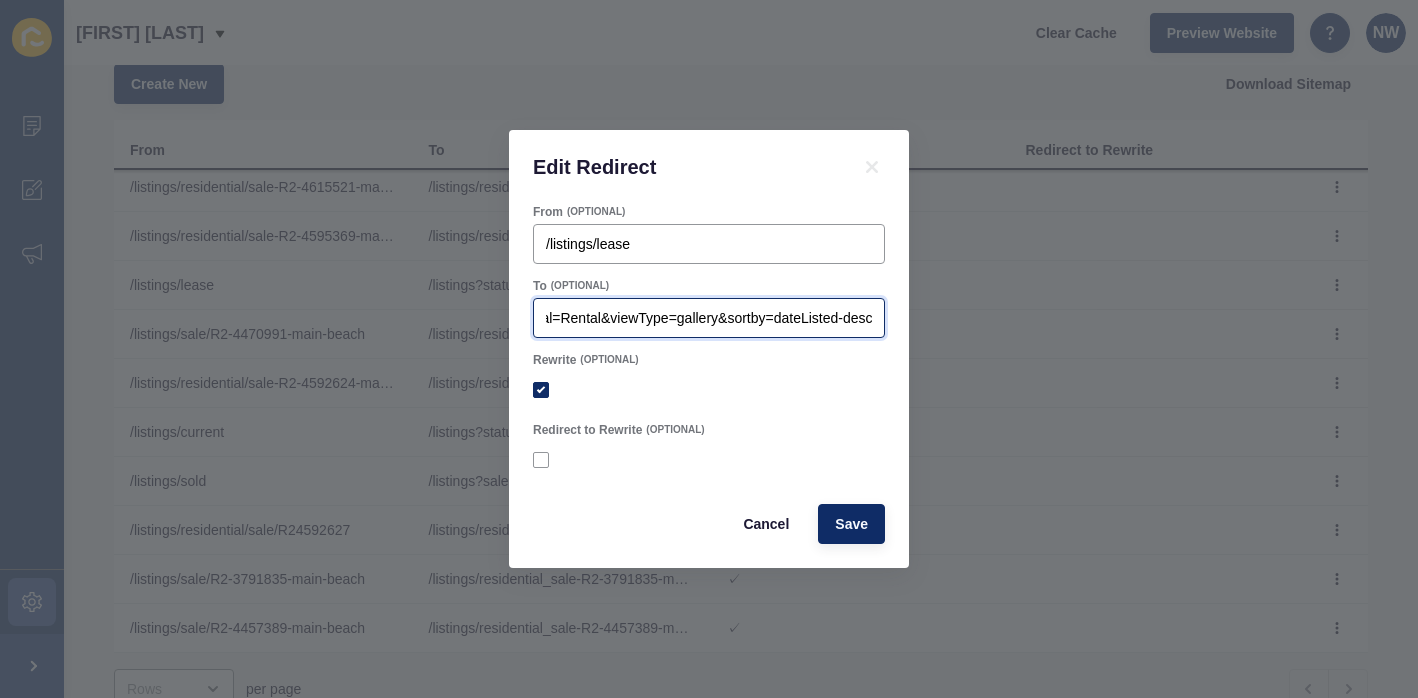 scroll, scrollTop: 0, scrollLeft: 0, axis: both 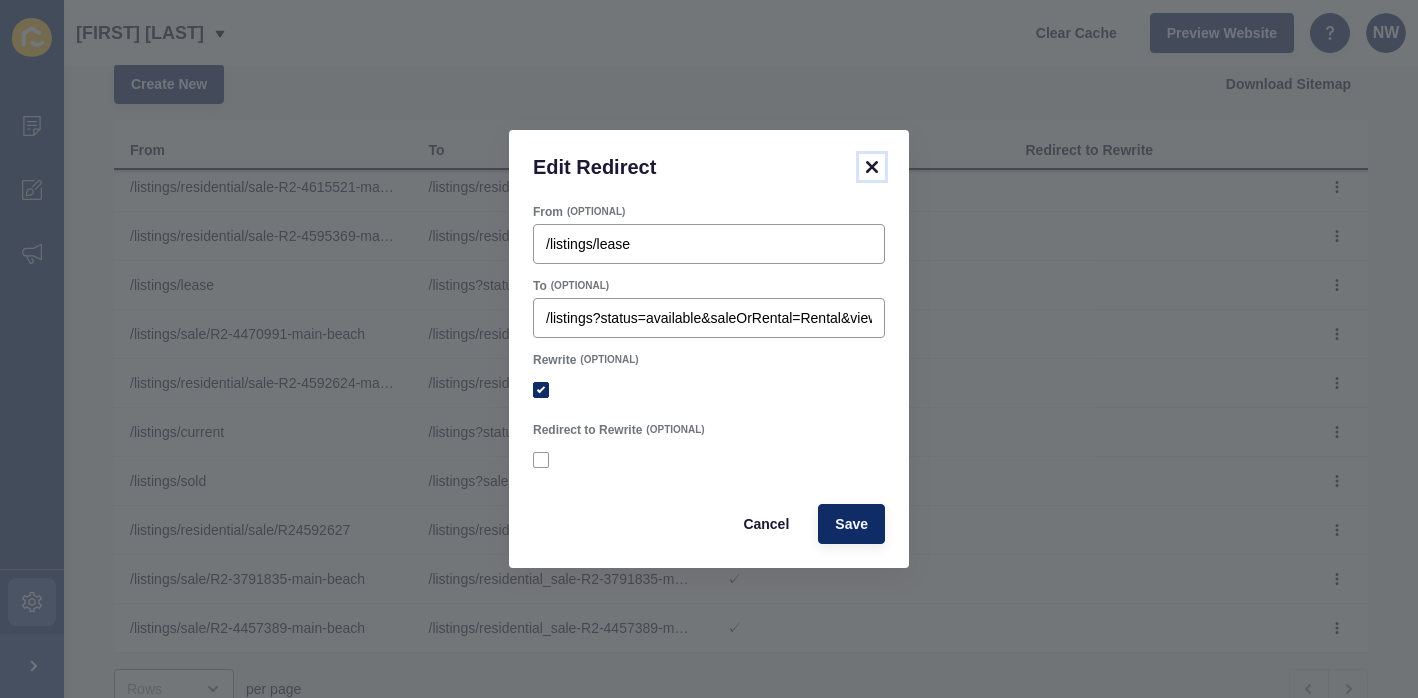 click 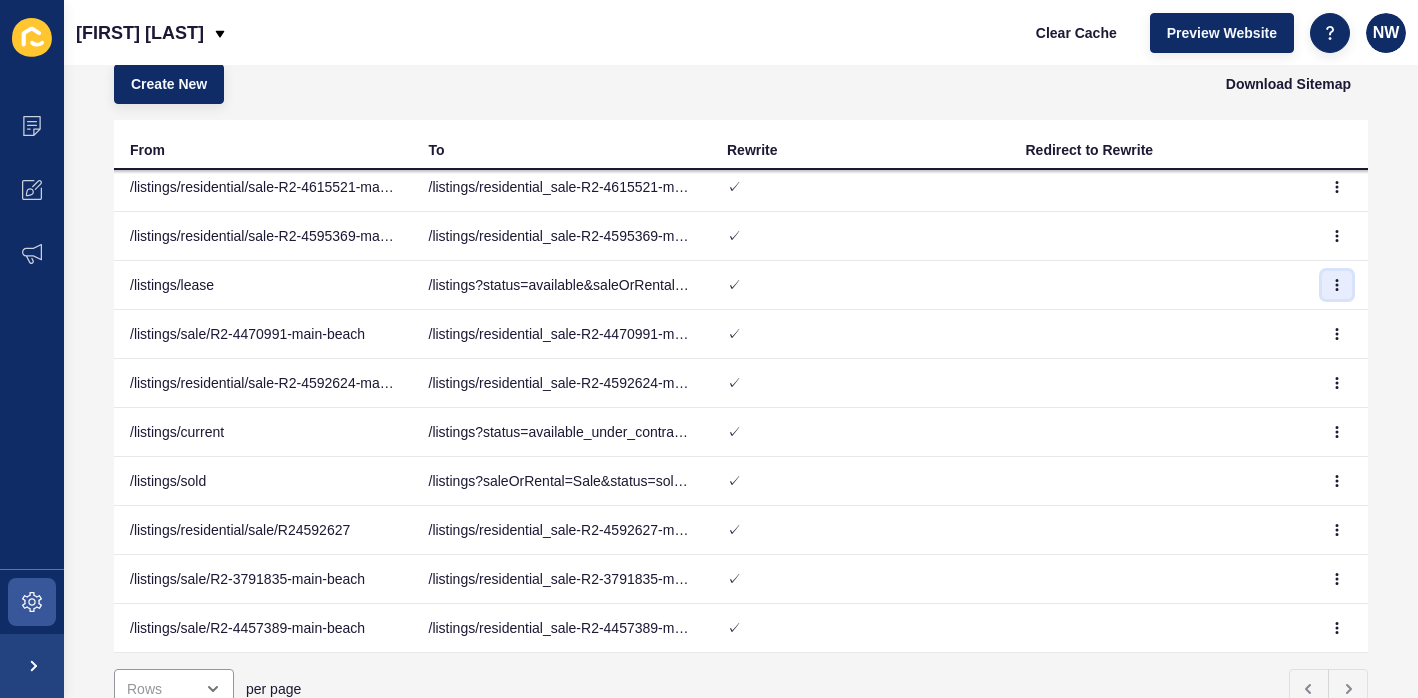 click 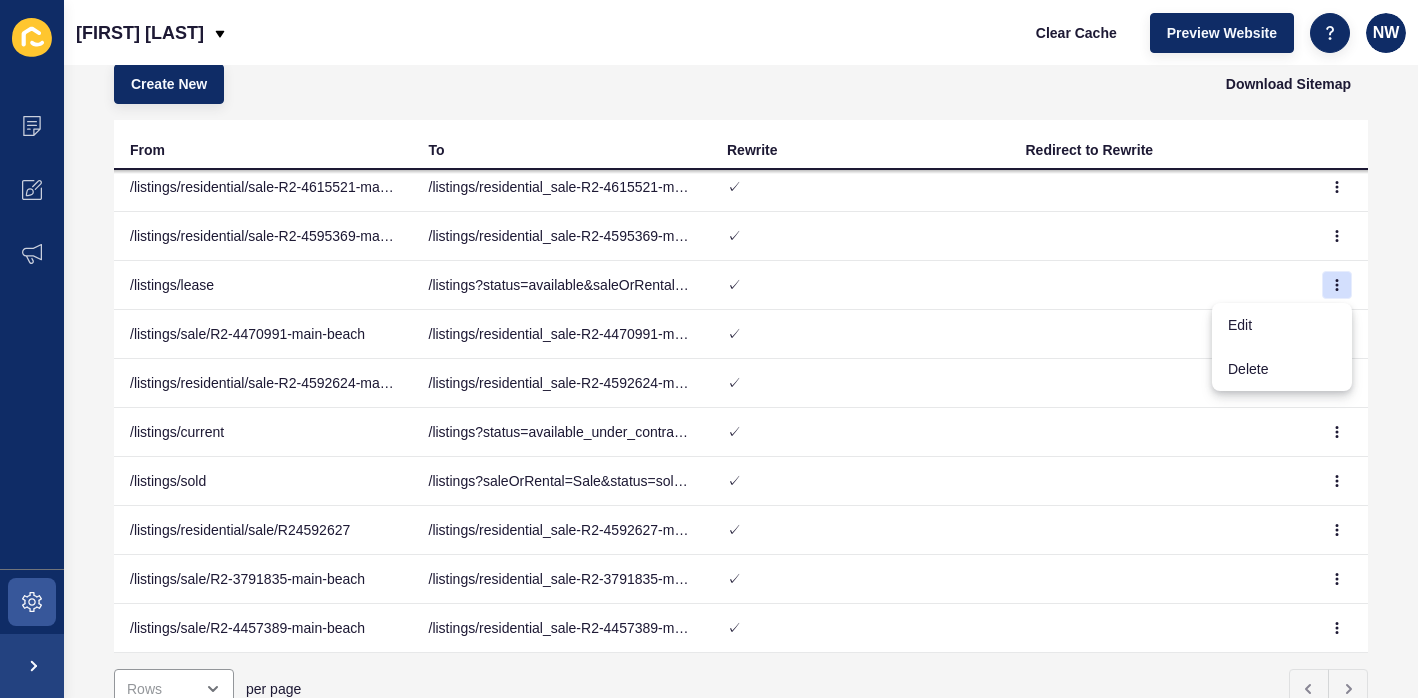 click on "Create New Download Sitemap" at bounding box center (741, 84) 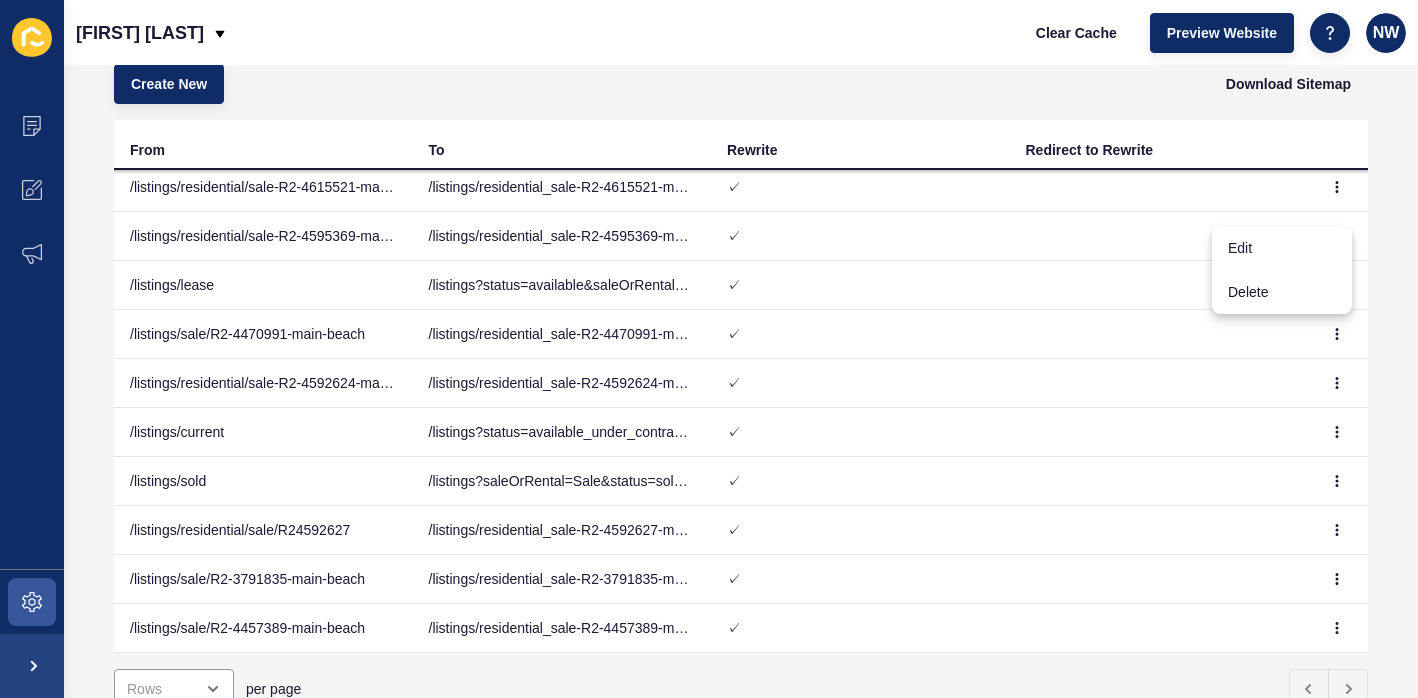 scroll, scrollTop: 172, scrollLeft: 0, axis: vertical 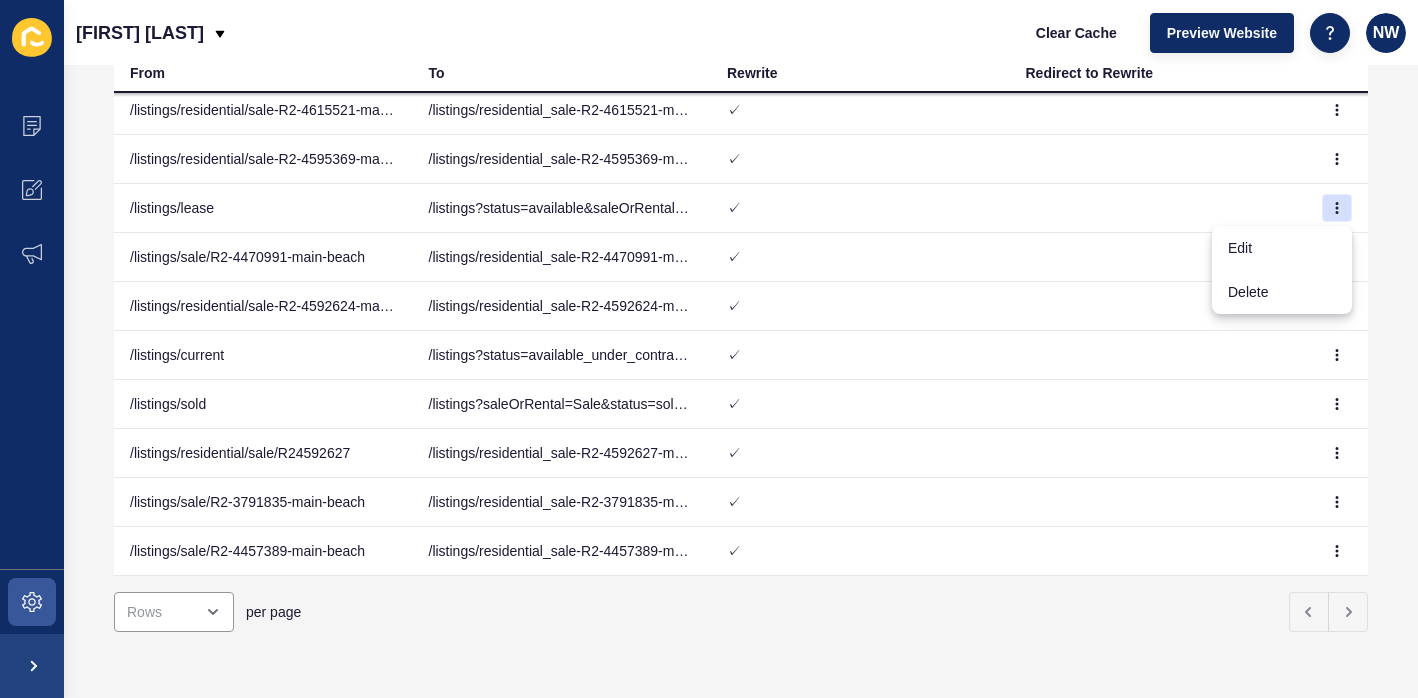 click on "Redirects Create New Download Sitemap From To Rewrite Redirect to Rewrite   /listings/sale/R2-4571978-main-beach /listings/residential_sale-R2-4571978-main-beach ✓ /our-team /staff ✓ /listings/buy /listings?status=available_under_contract&saleOrRental=Sale&viewType=gallery&sortby=dateListed-desc ✓ /listings/sale/R2-4502406-main-beach /listings/residential_sale-R2-4502406-main-beach ✓ /listings/residential/sale/R24571978 /listings/residential_sale-R2-4571978-main-beach ✓ /listings/residential/sale/R24502406 /listings/residential_sale-R2-4502406-main-beach ✓ /listings/residential/sale/R24615521 /listings/residential_sale-R2-4615521-main-beach /listings/residential/sale/R24595369 /listings/residential_sale-R2-4595369-main-beach ✓ /listings/residential/sale/R24592624 /listings/residential_sale-R2-4592624-main-beach ✓ /listings/residential/sale-R2-4592627-main-beach /listings/residential_sale-R2-4592627-main-beach ✓ /listings/residential/sale-R2-4571978-main-beach ✓ /listings/current ✓ ✓" at bounding box center [741, 381] 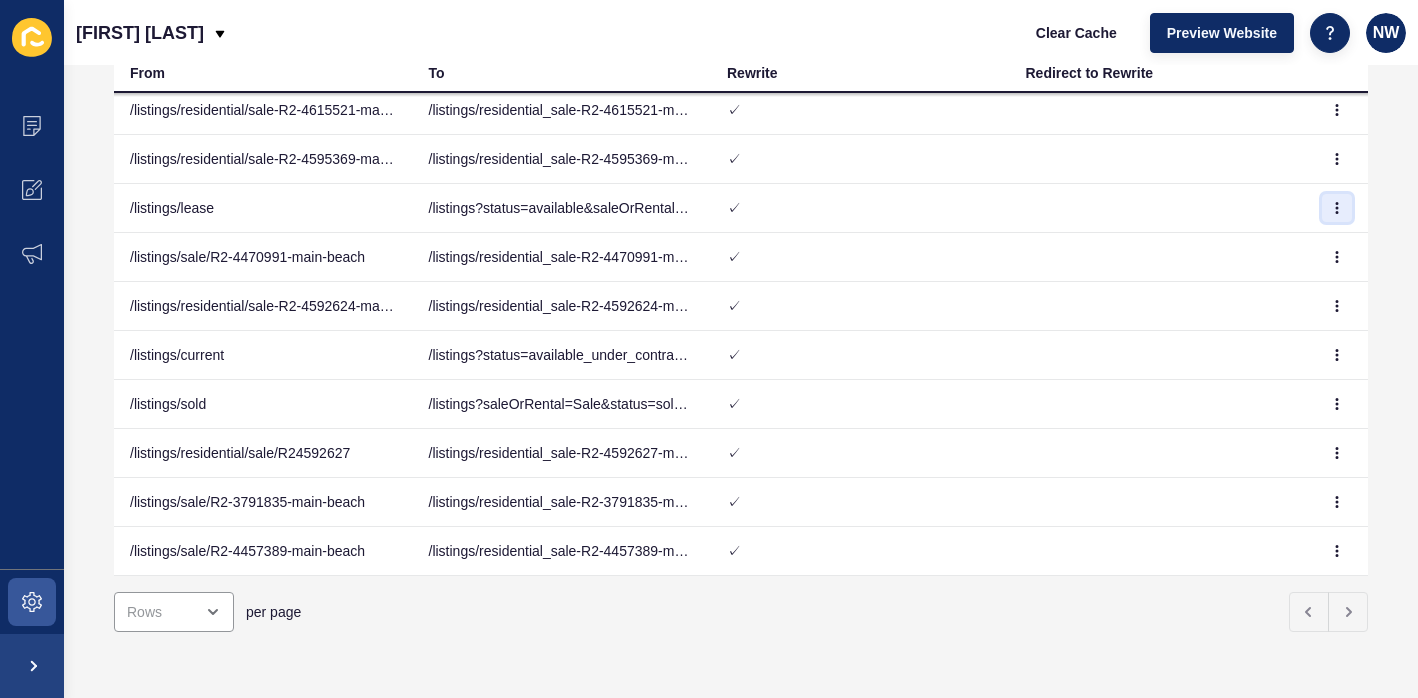 click 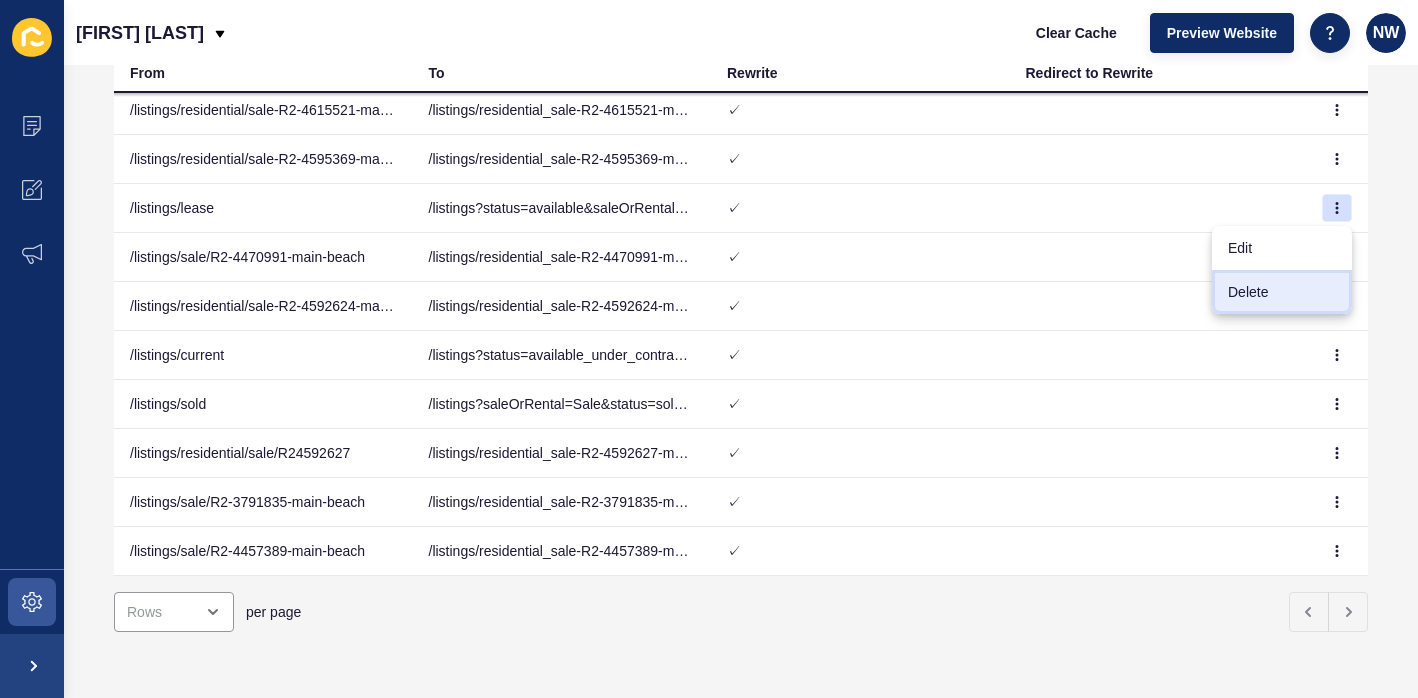 click on "Delete" at bounding box center [1282, 292] 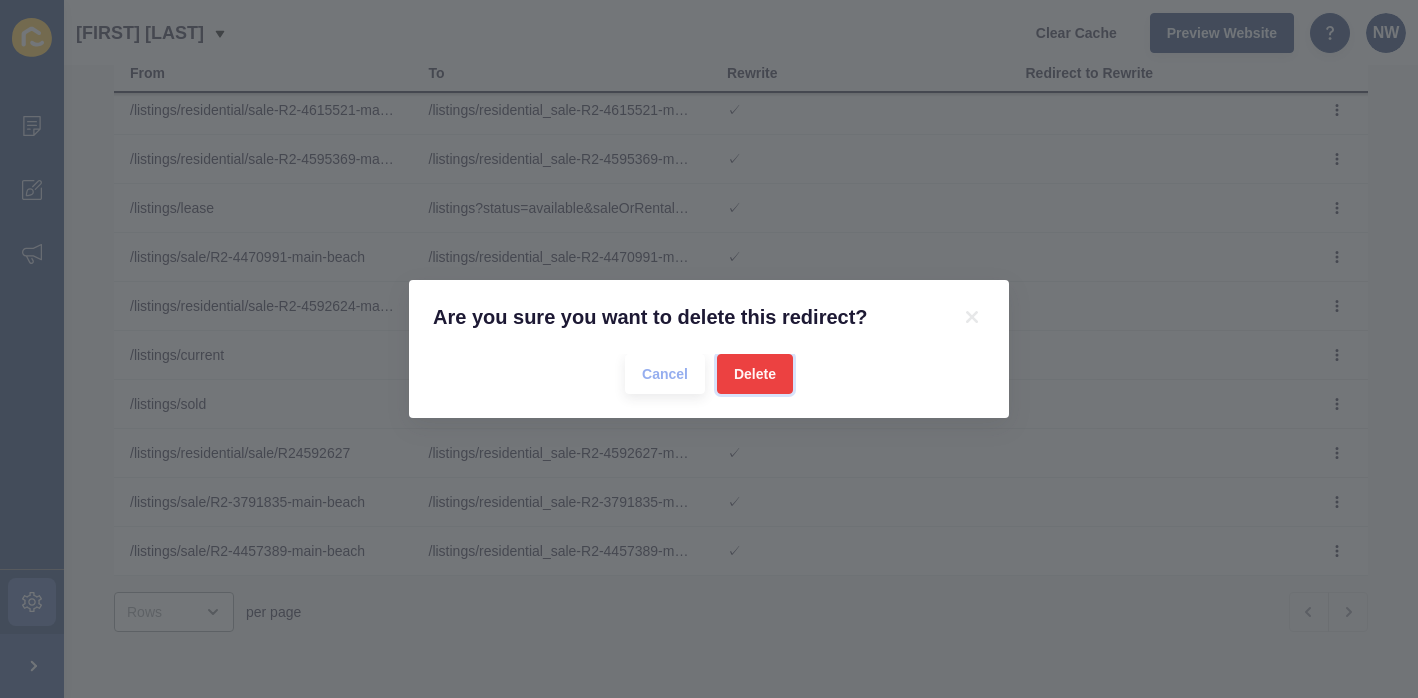 click on "Delete" at bounding box center [755, 374] 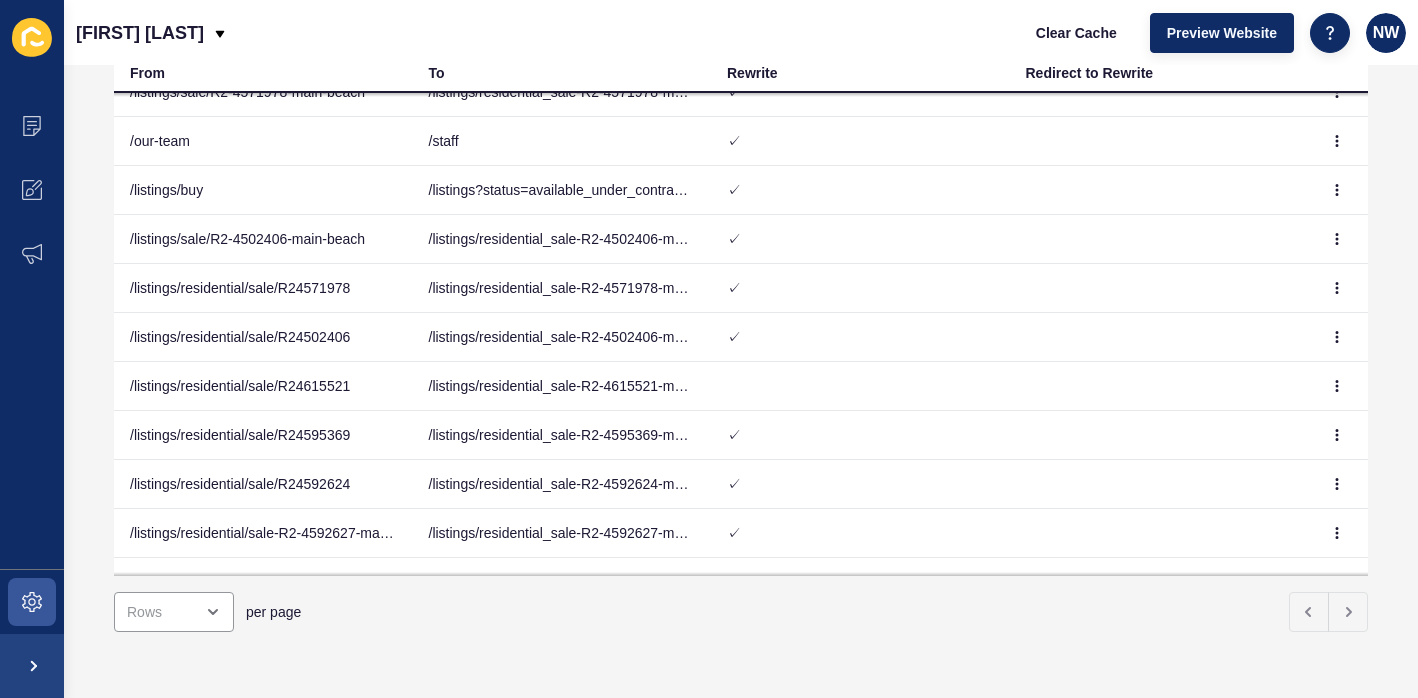 scroll, scrollTop: 0, scrollLeft: 0, axis: both 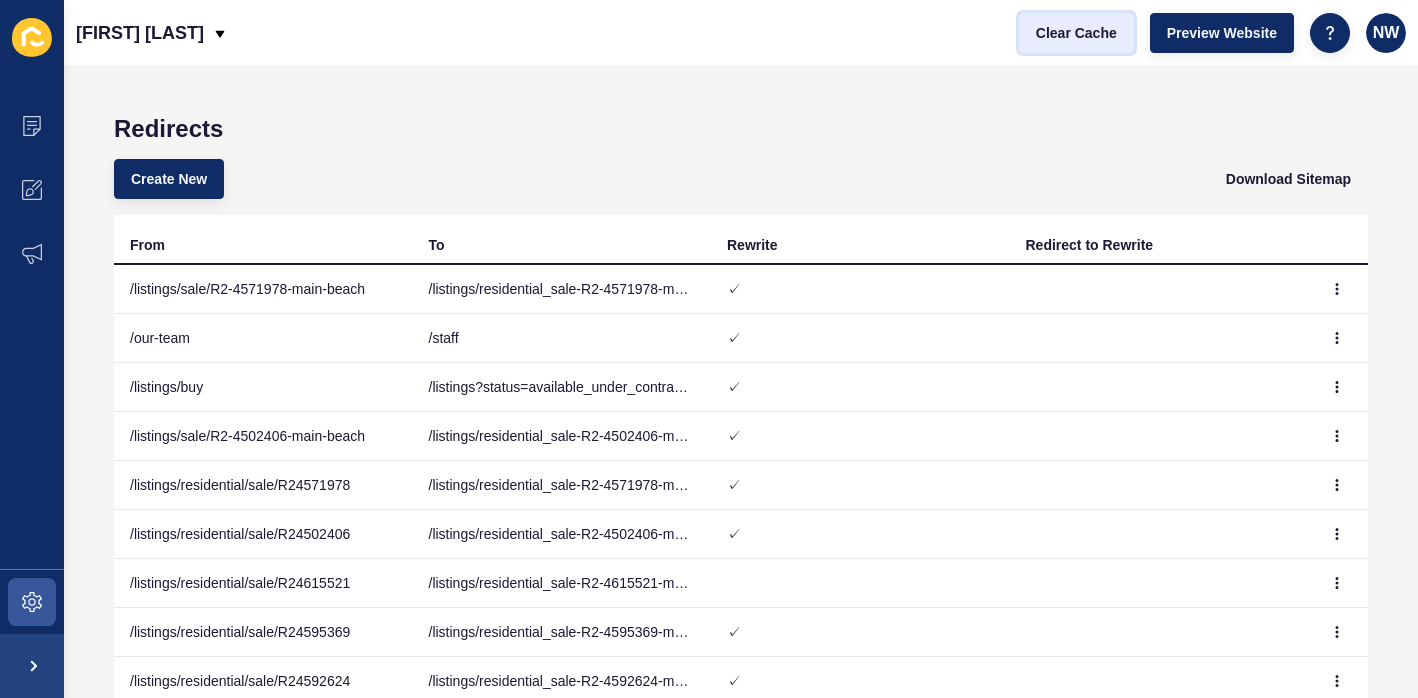 click on "Clear Cache" at bounding box center [1076, 33] 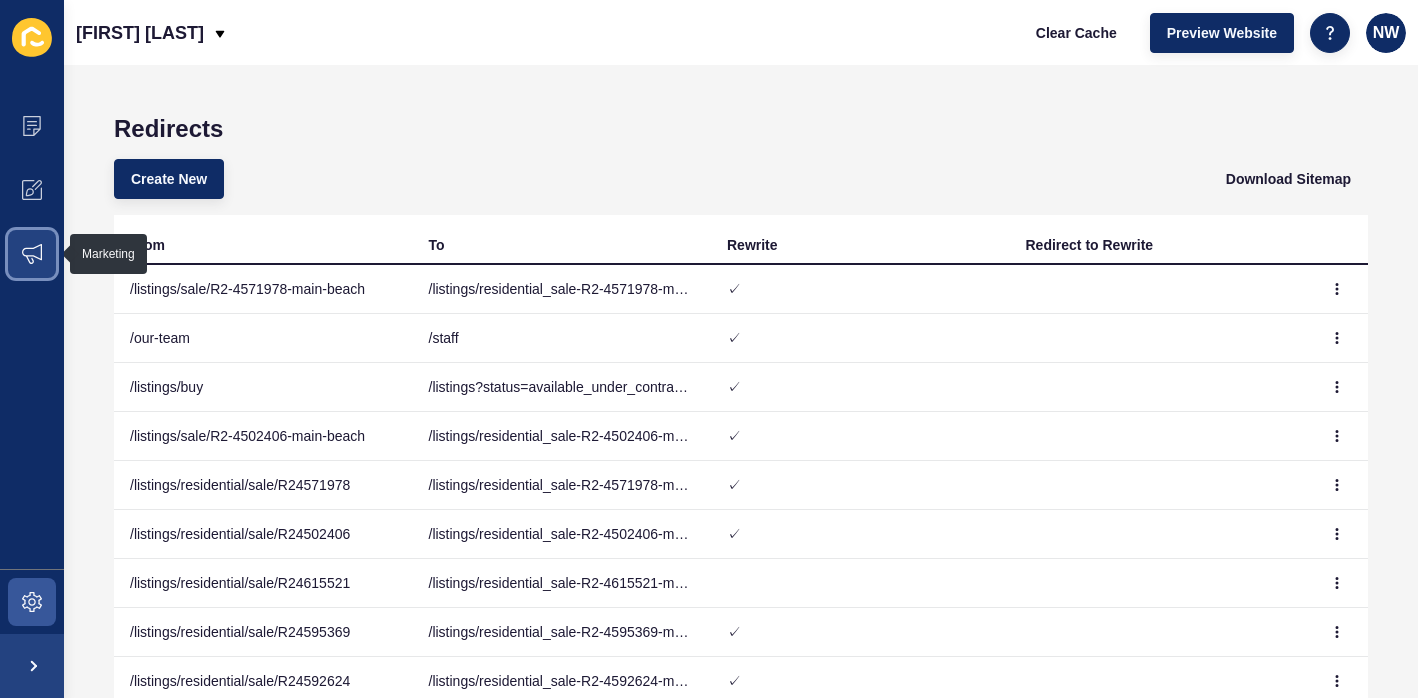 click 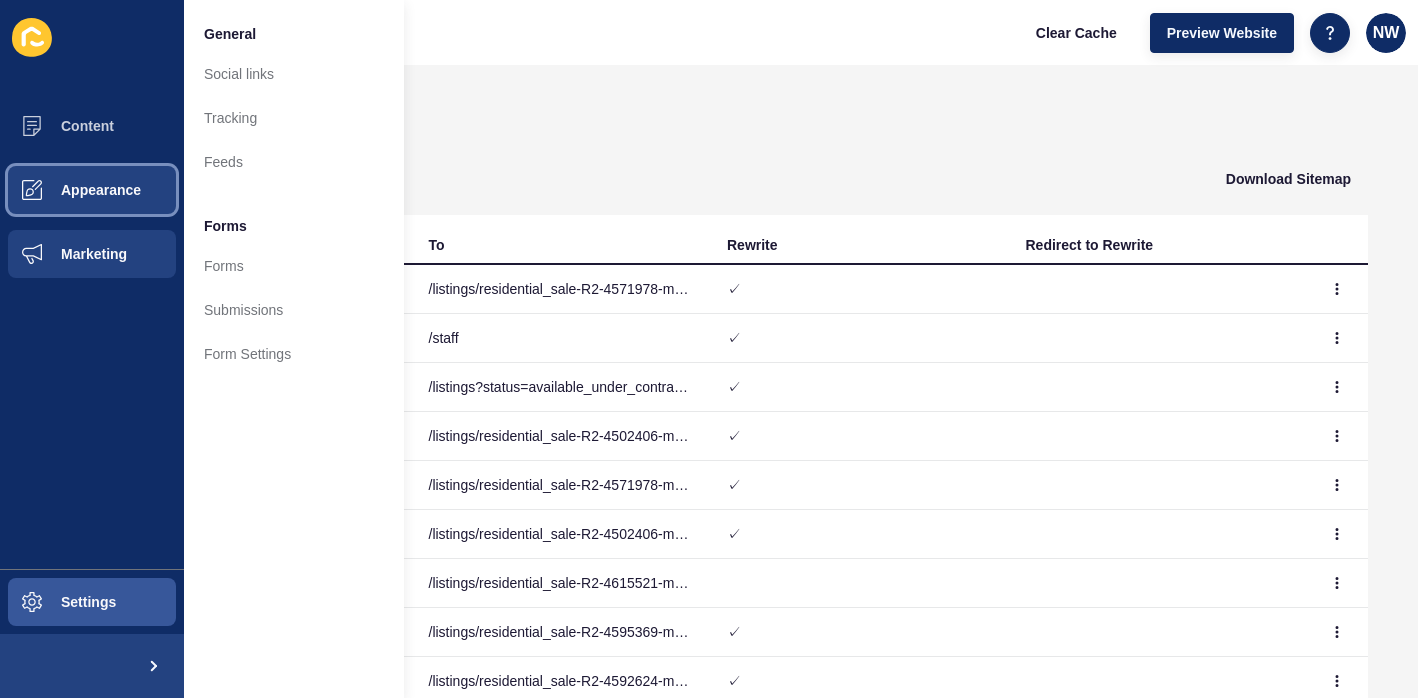 click on "Appearance" at bounding box center [92, 190] 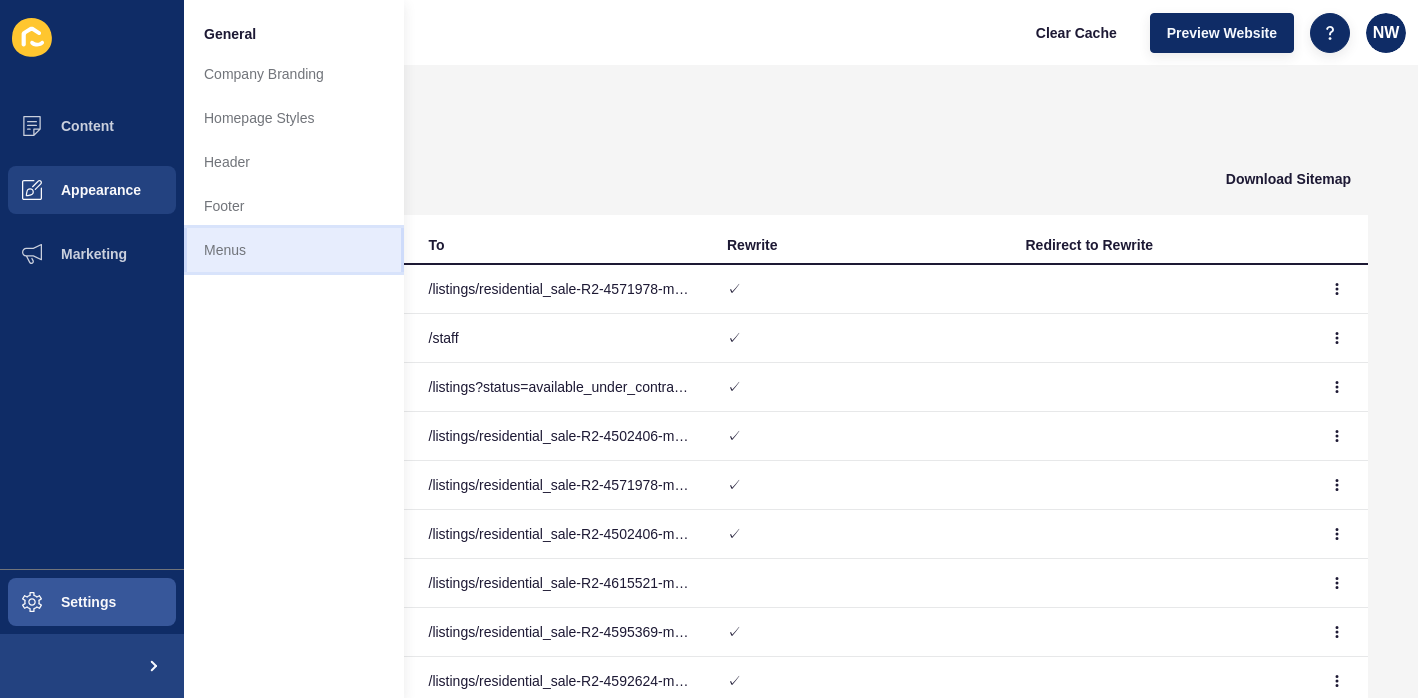 click on "Menus" at bounding box center [294, 250] 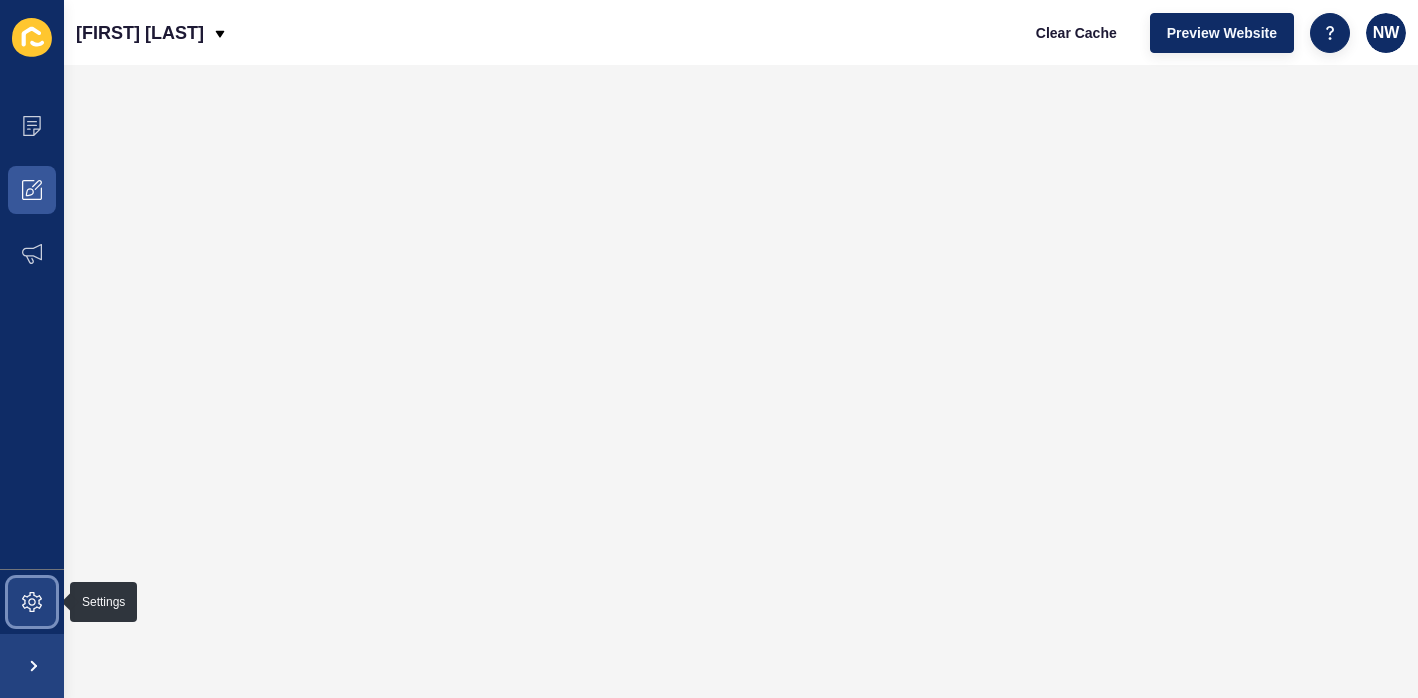 click 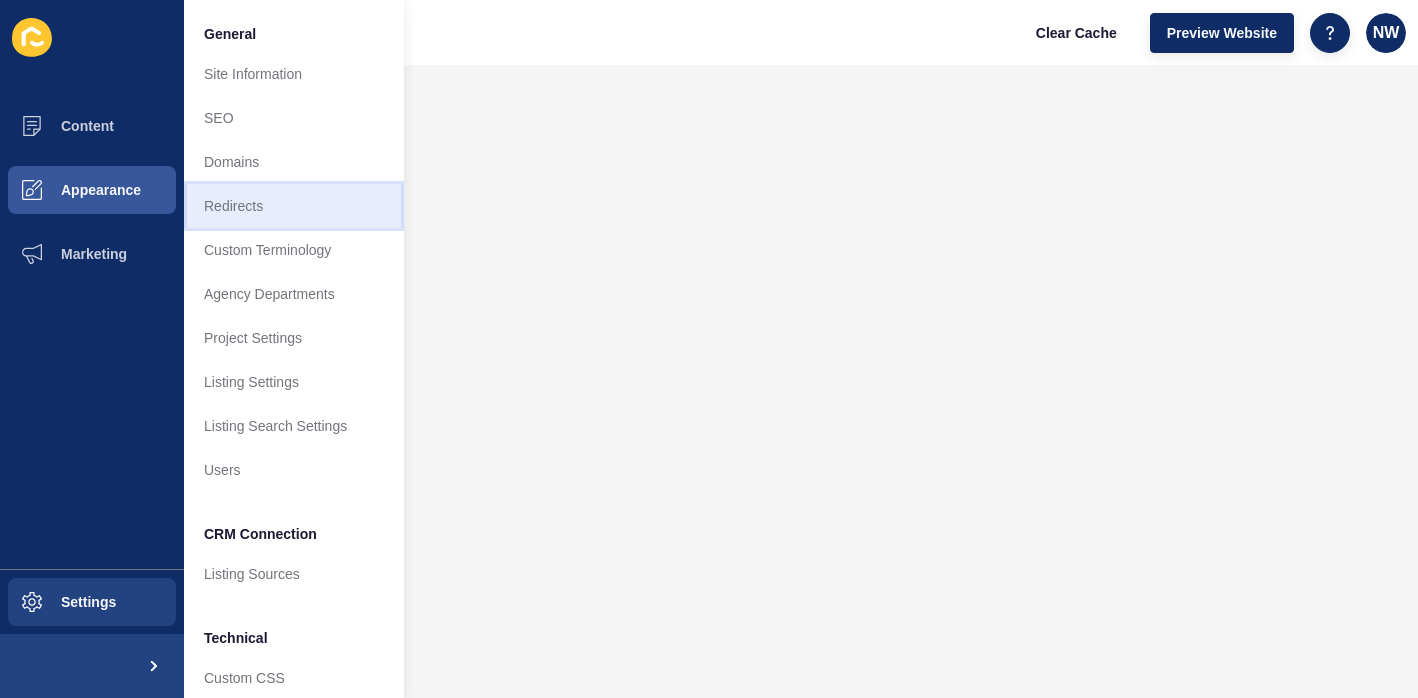click on "Redirects" at bounding box center [294, 206] 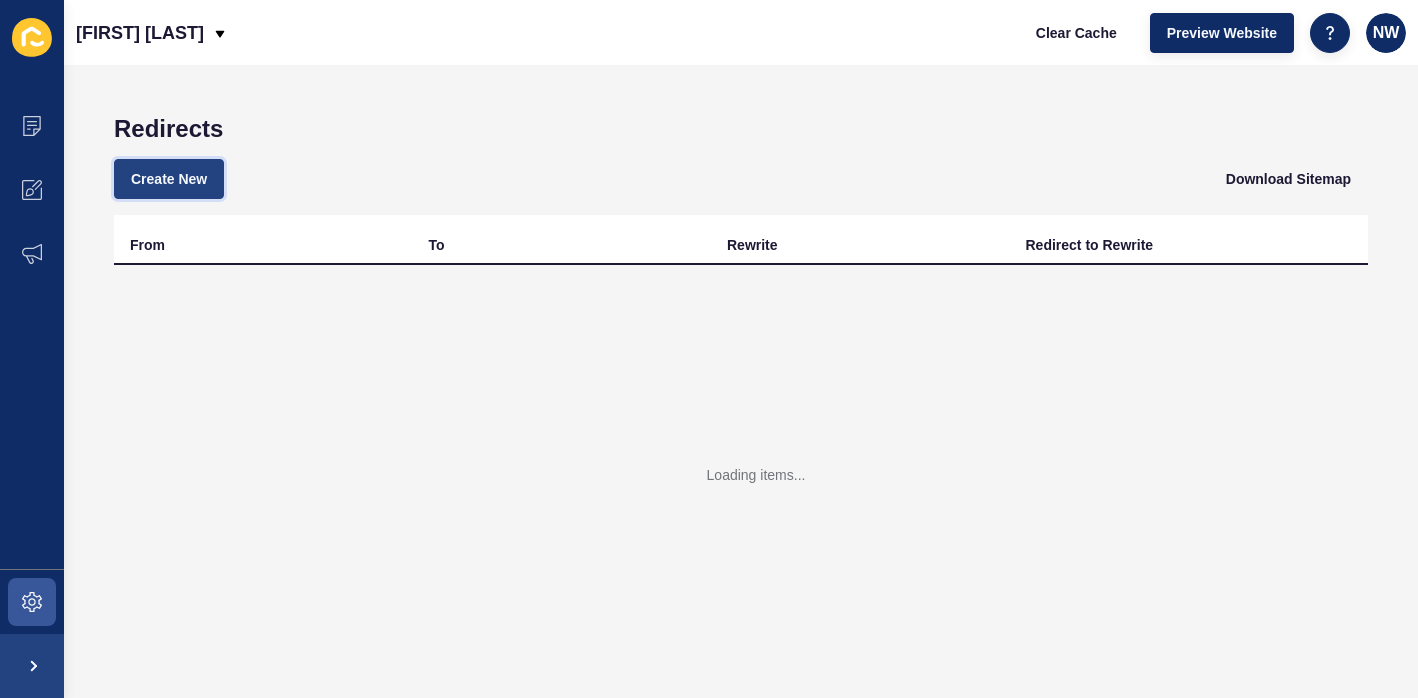 click on "Create New" at bounding box center [169, 179] 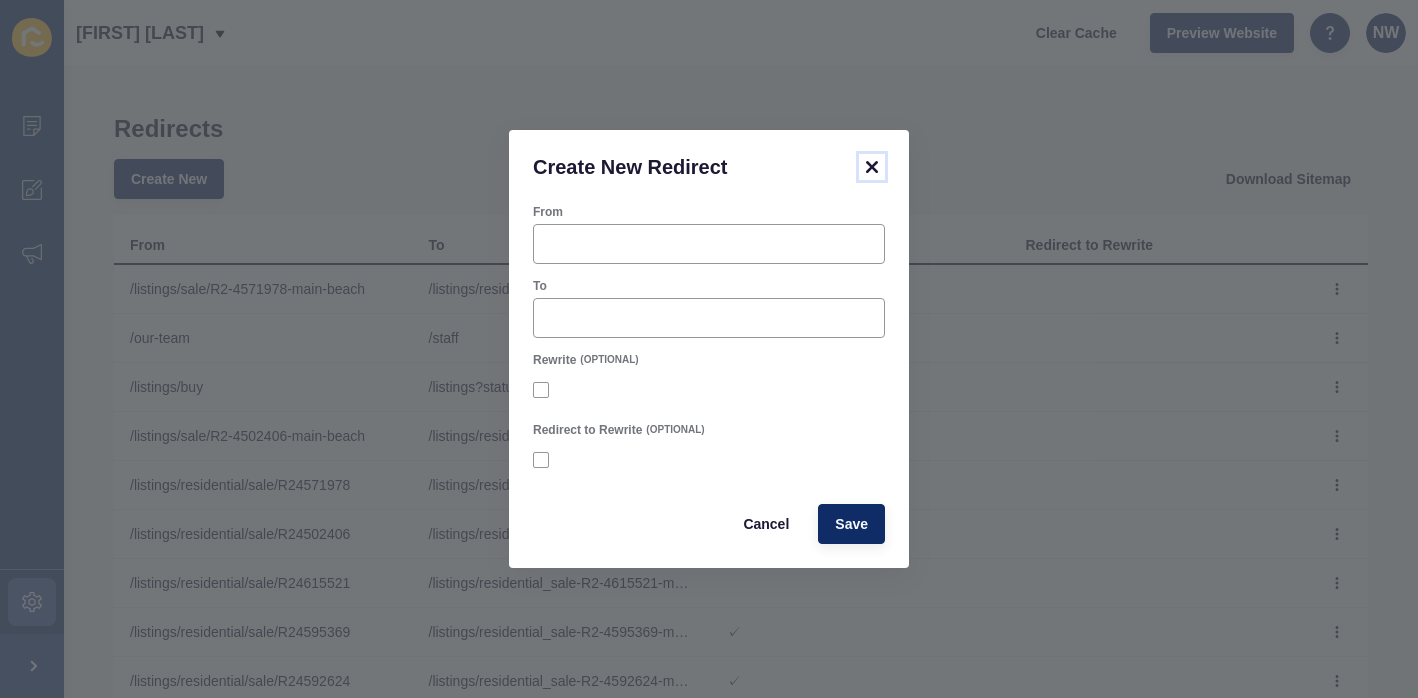 click 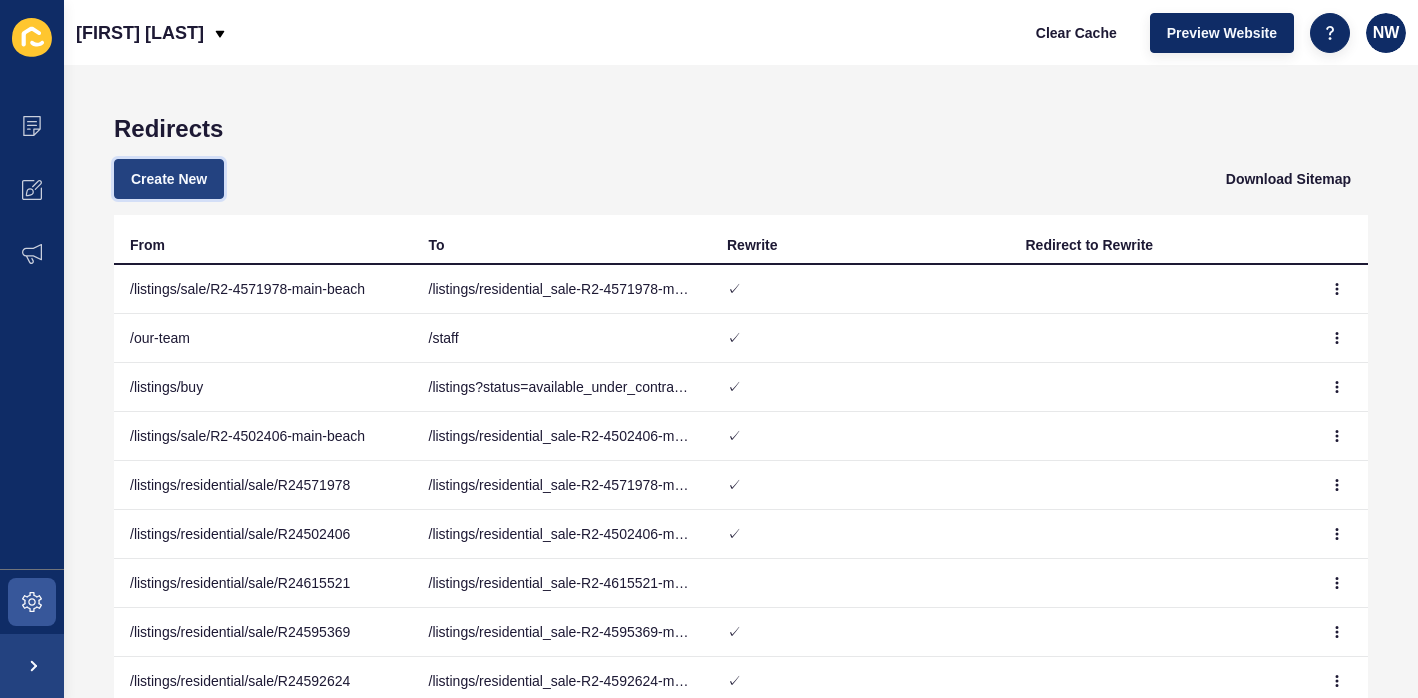 click on "Create New" at bounding box center [169, 179] 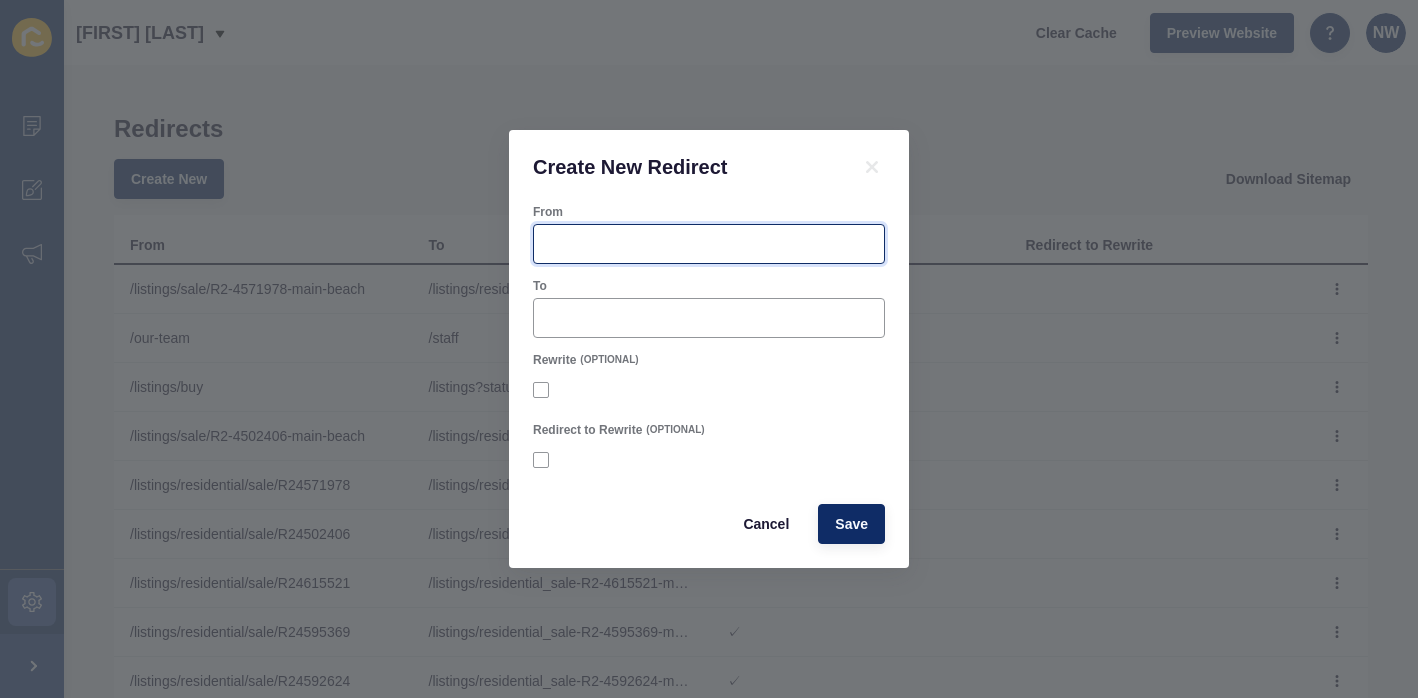 click on "From" at bounding box center (709, 244) 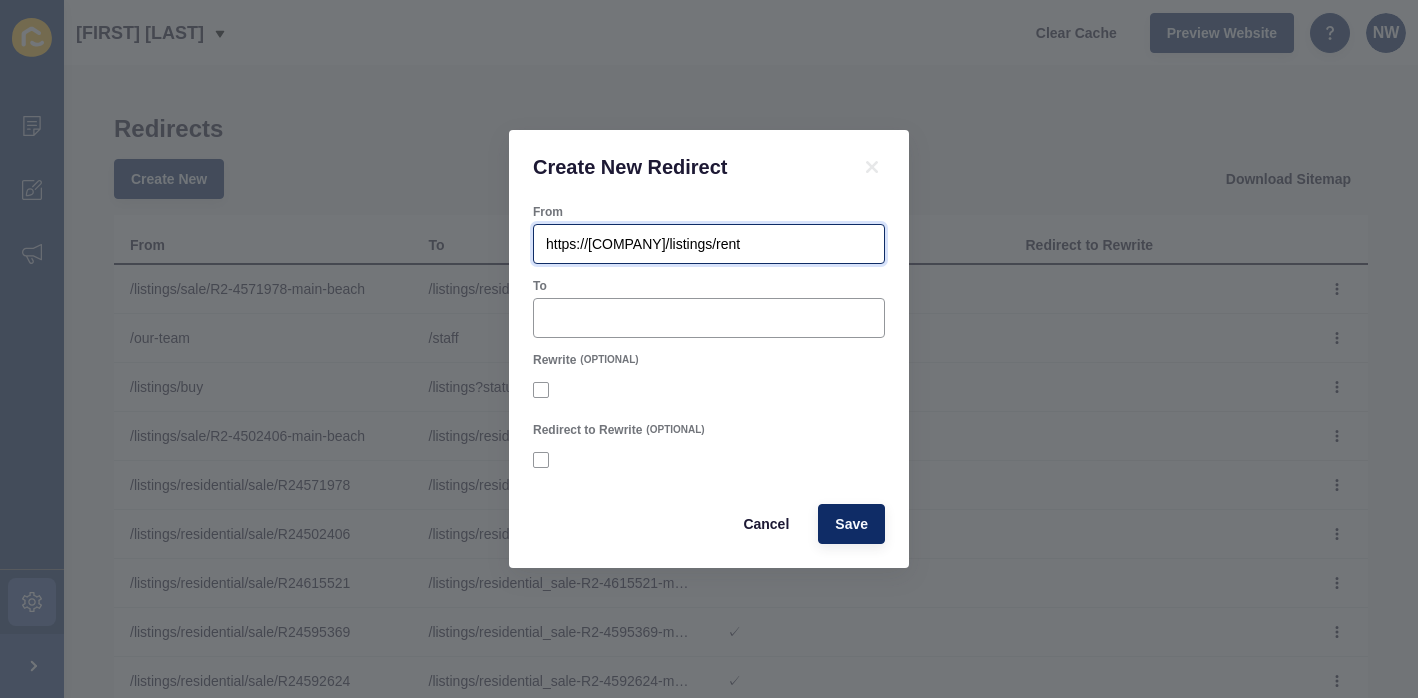 drag, startPoint x: 726, startPoint y: 241, endPoint x: 447, endPoint y: 244, distance: 279.01614 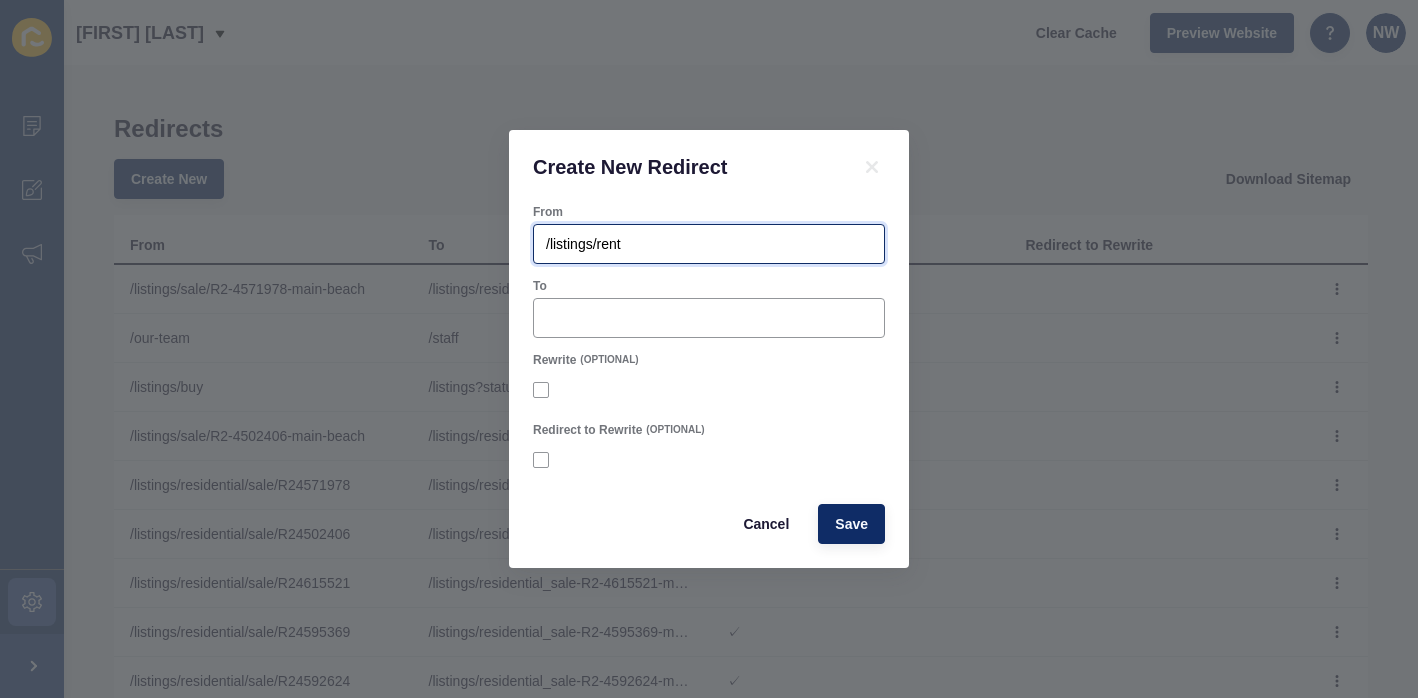 type on "/listings/rent" 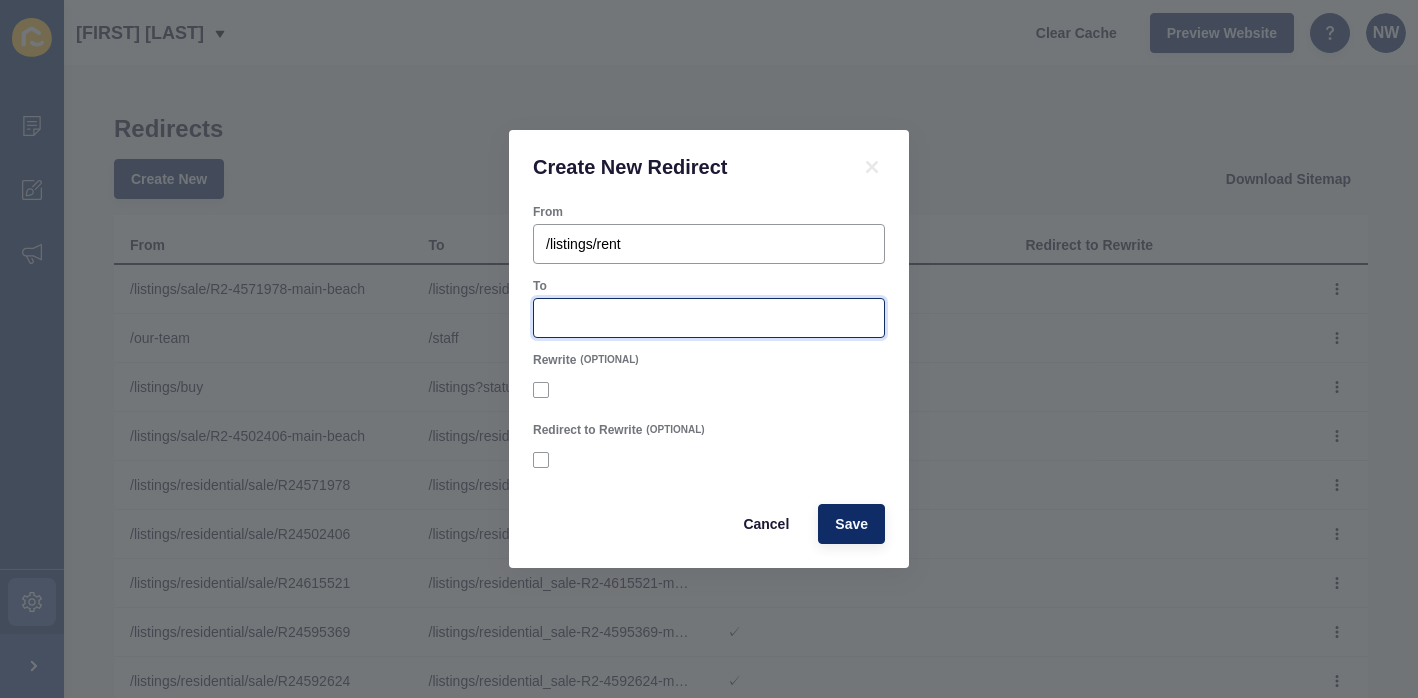 click on "To" at bounding box center [709, 318] 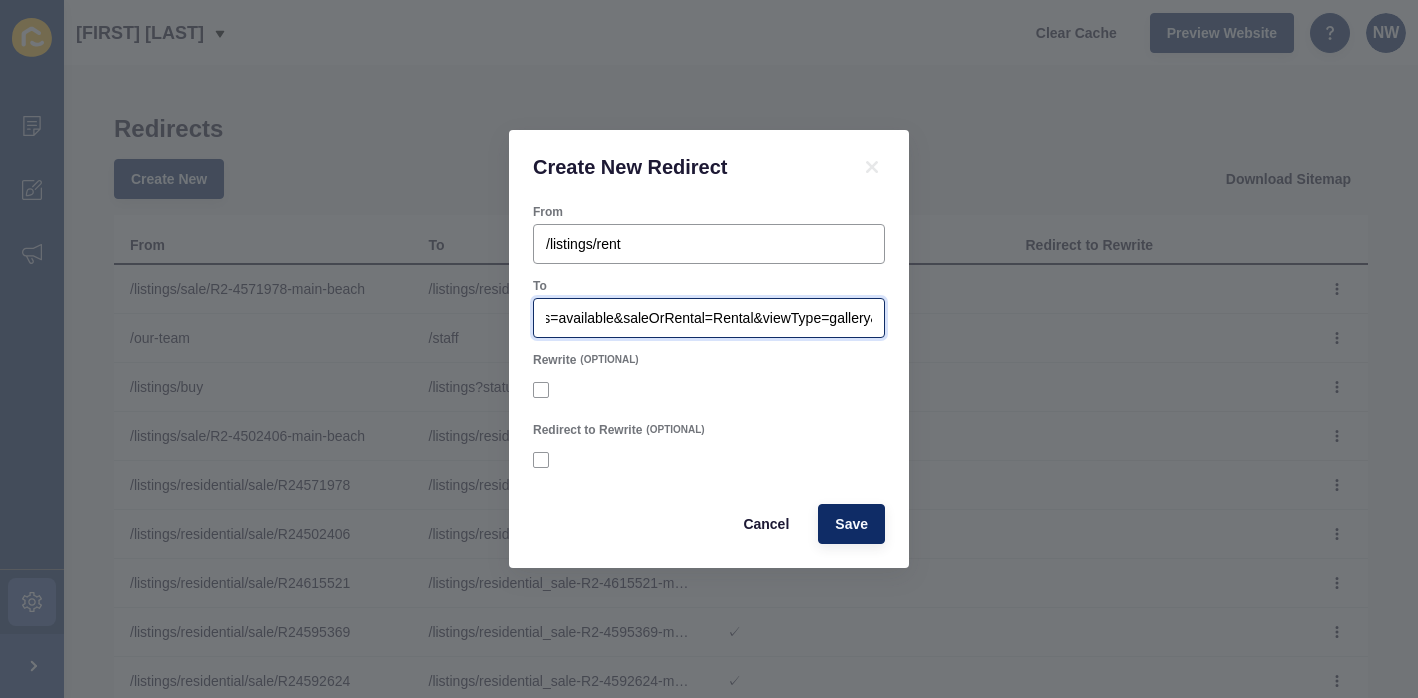 scroll, scrollTop: 0, scrollLeft: 0, axis: both 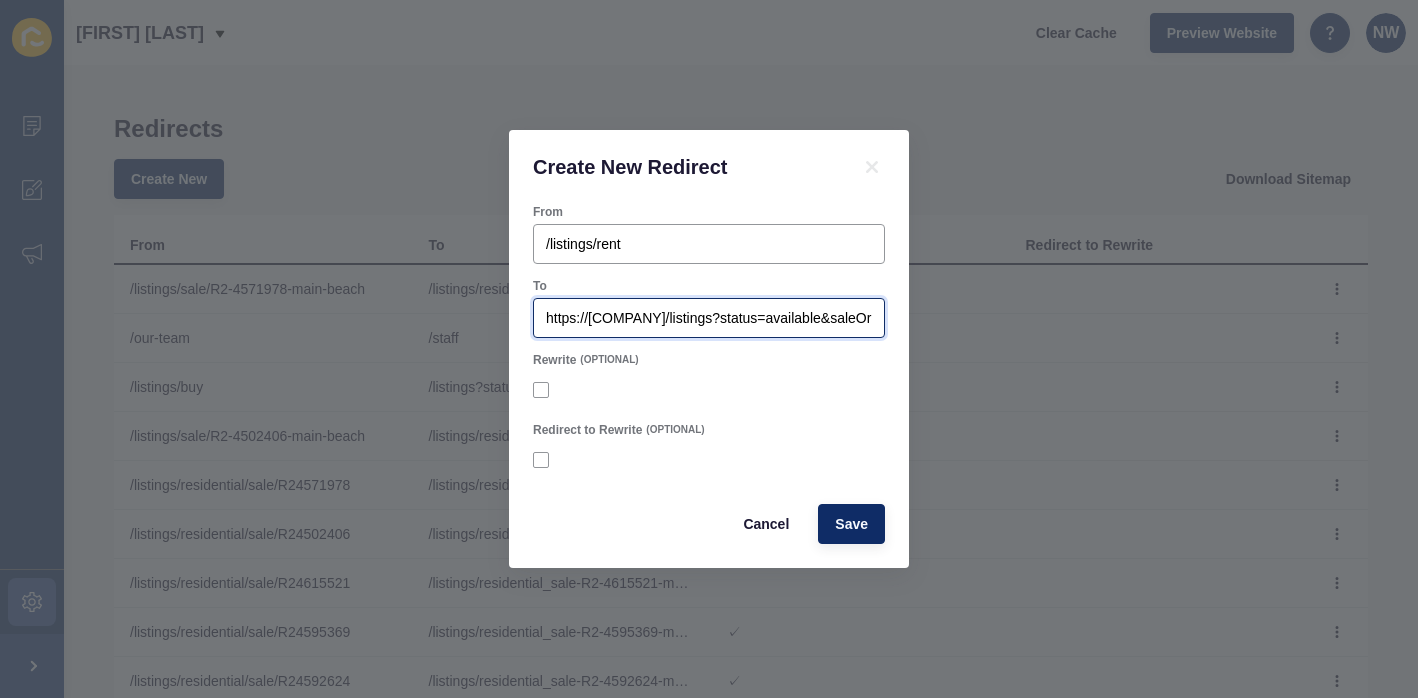 drag, startPoint x: 724, startPoint y: 317, endPoint x: 478, endPoint y: 311, distance: 246.07317 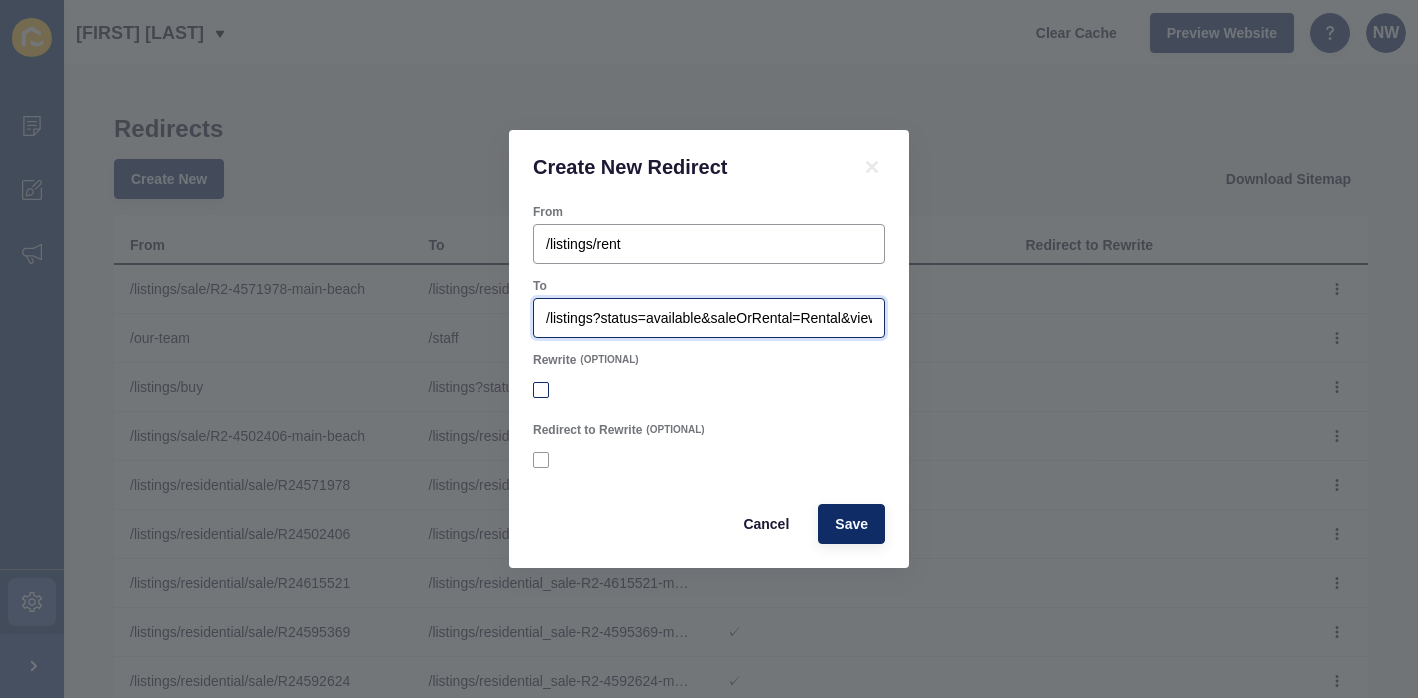 type on "/listings?status=available&saleOrRental=Rental&viewType=gallery&sortby=dateListed-desc" 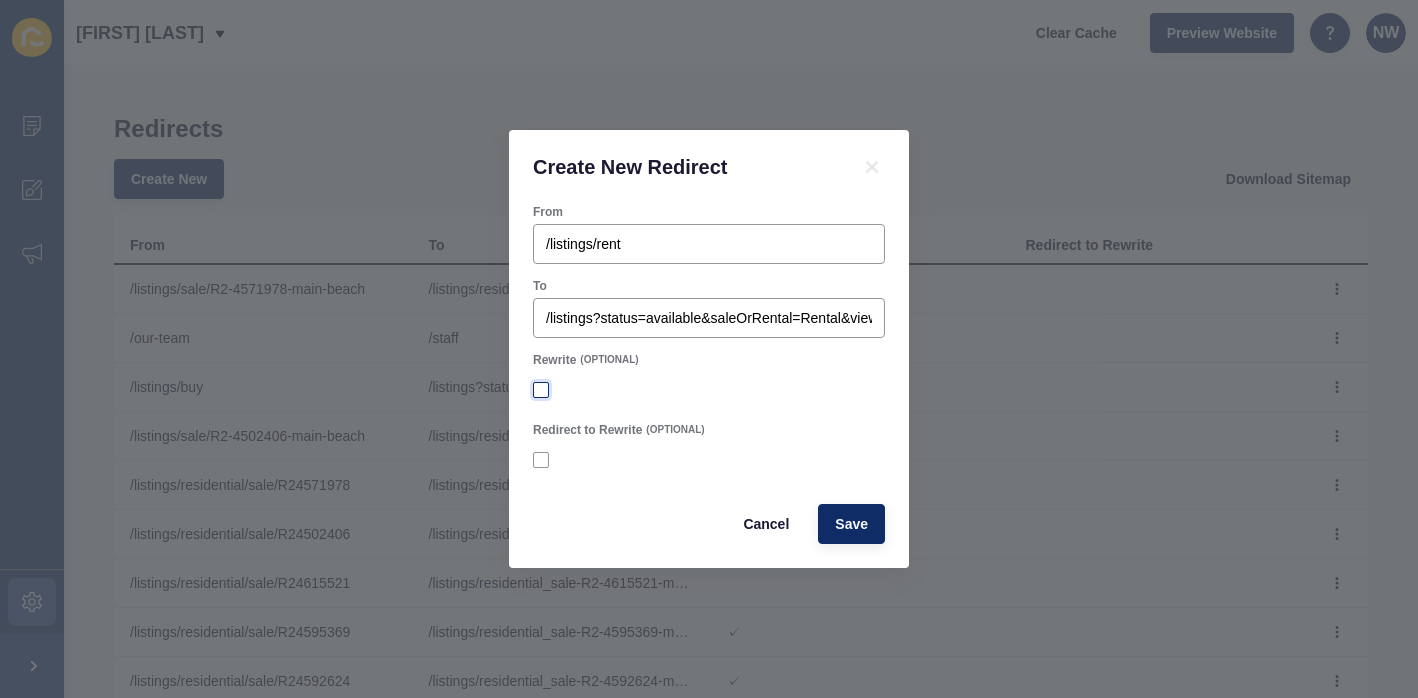 click at bounding box center (541, 390) 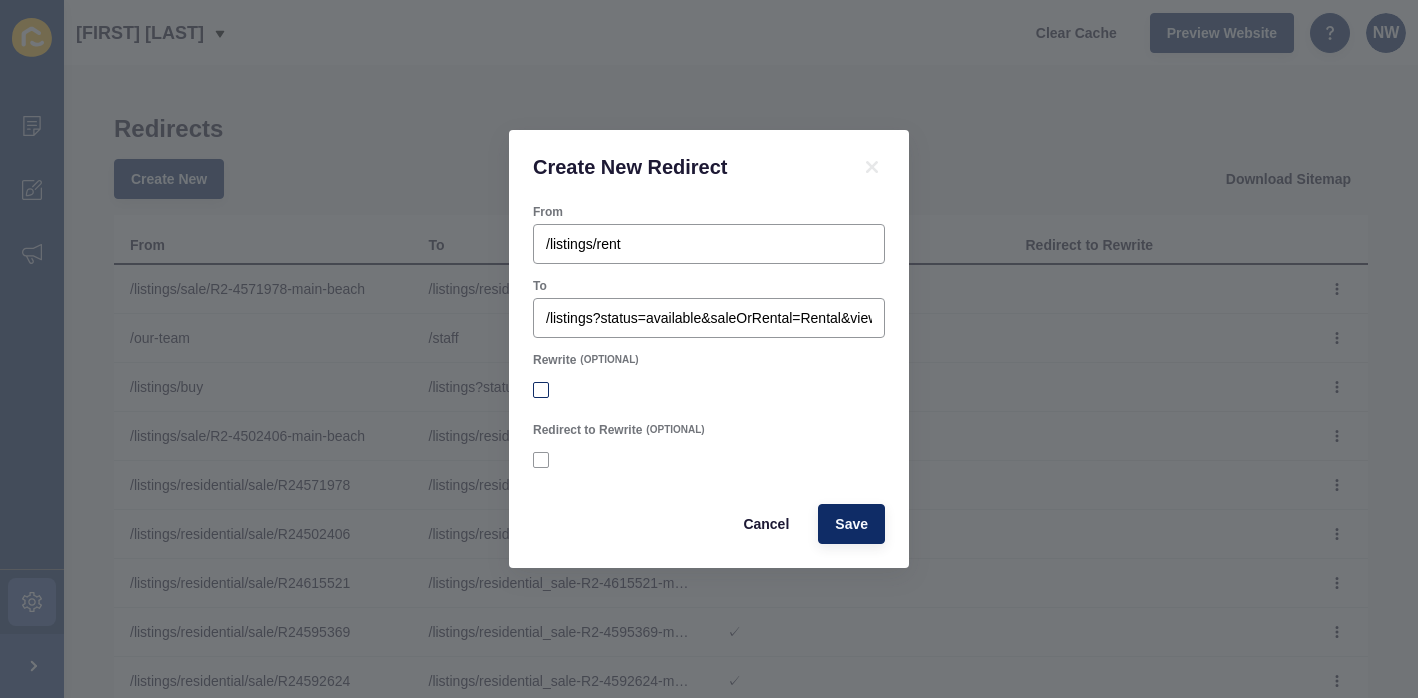 click on "Rewrite" at bounding box center (543, 390) 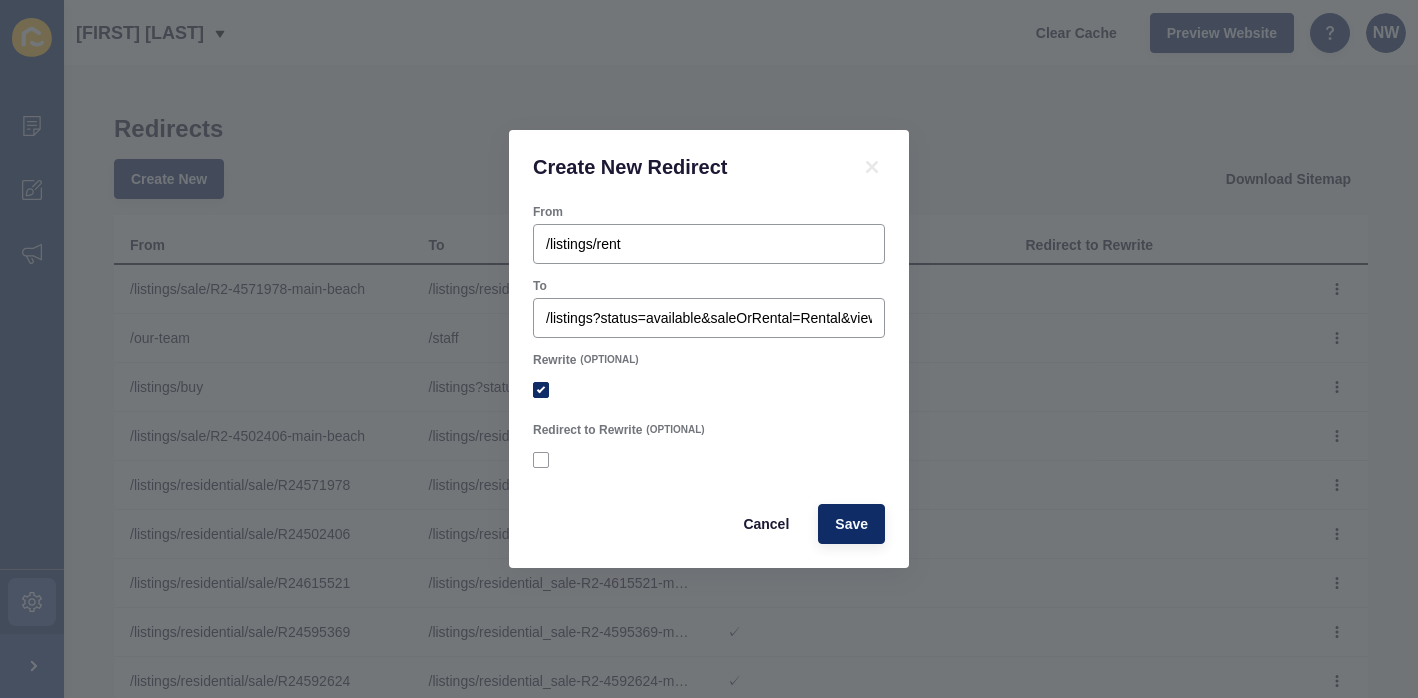 checkbox on "true" 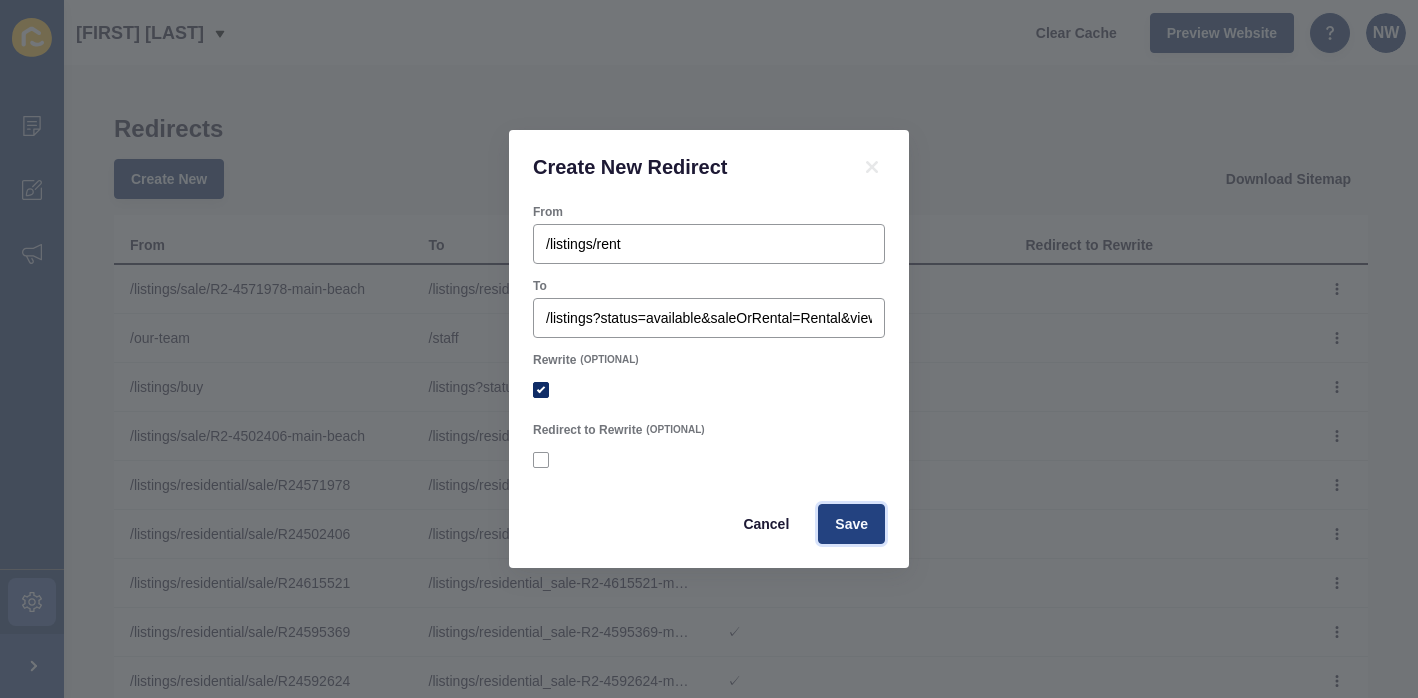 click on "Save" at bounding box center (851, 524) 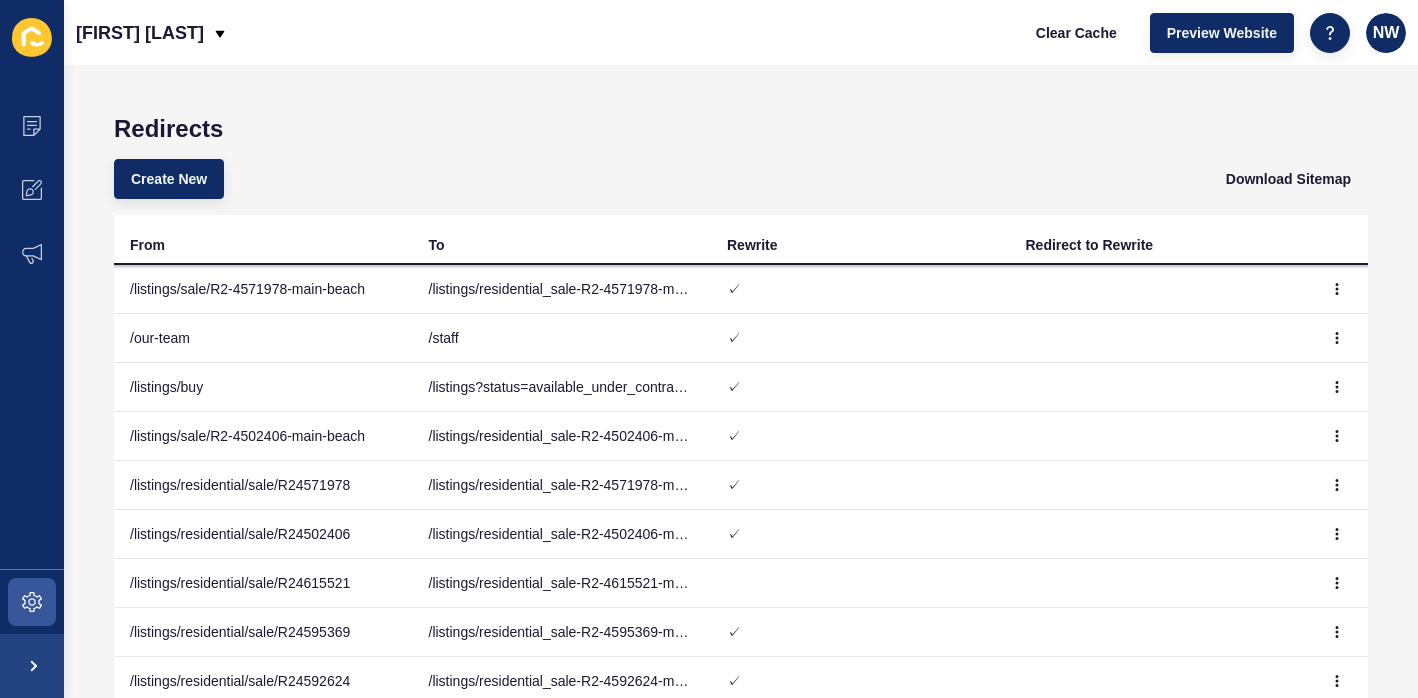 scroll, scrollTop: 7, scrollLeft: 0, axis: vertical 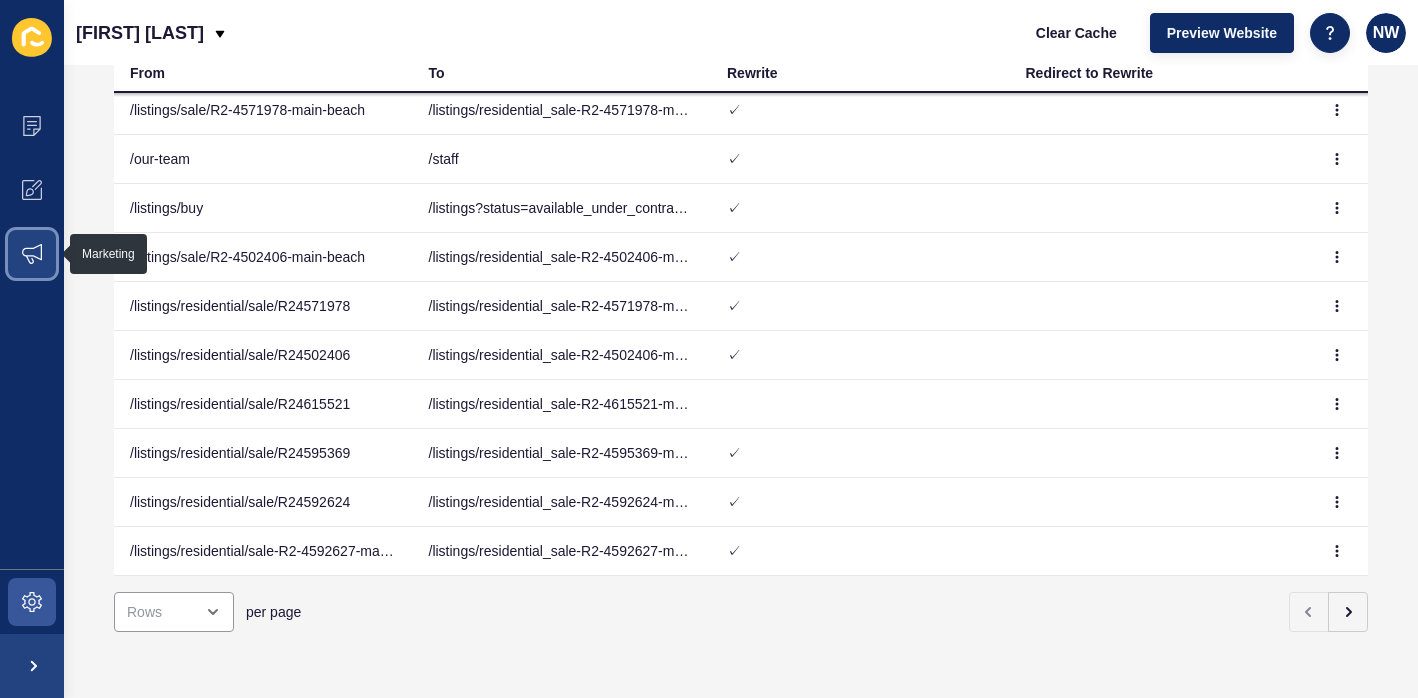 click 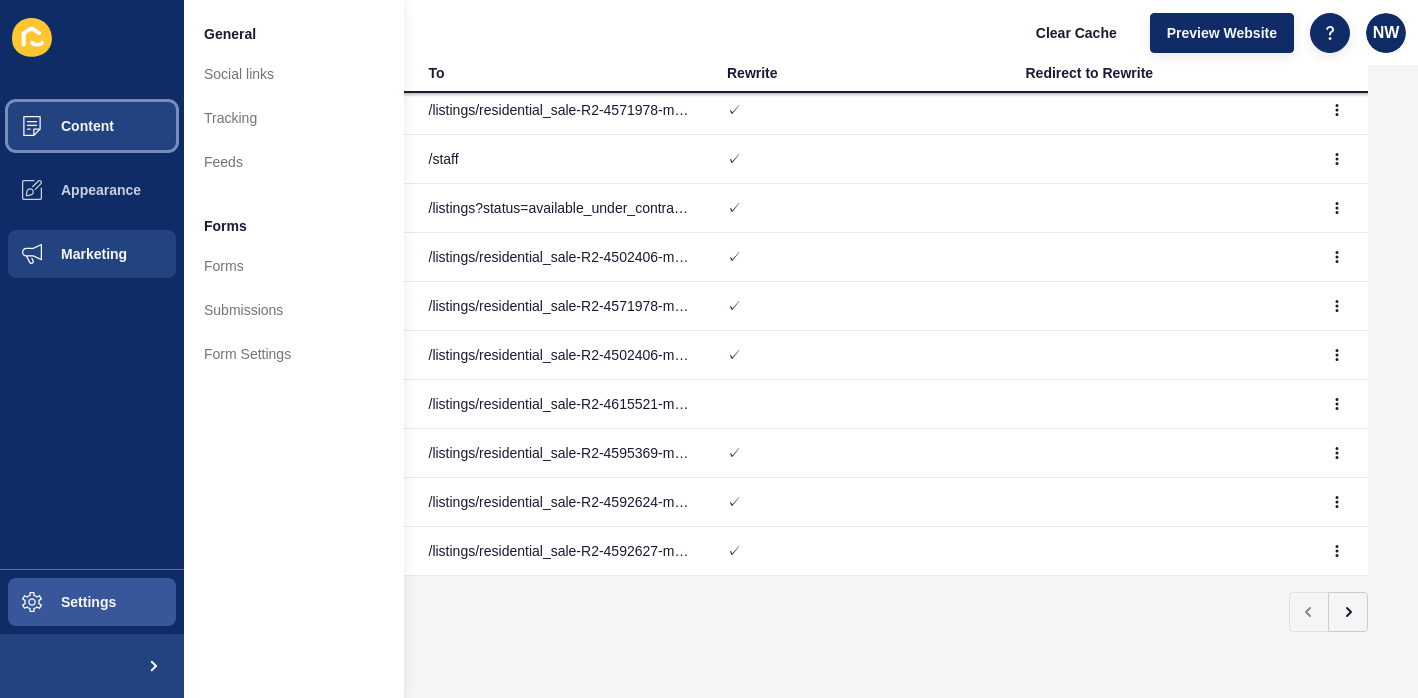 click on "Content" at bounding box center (55, 126) 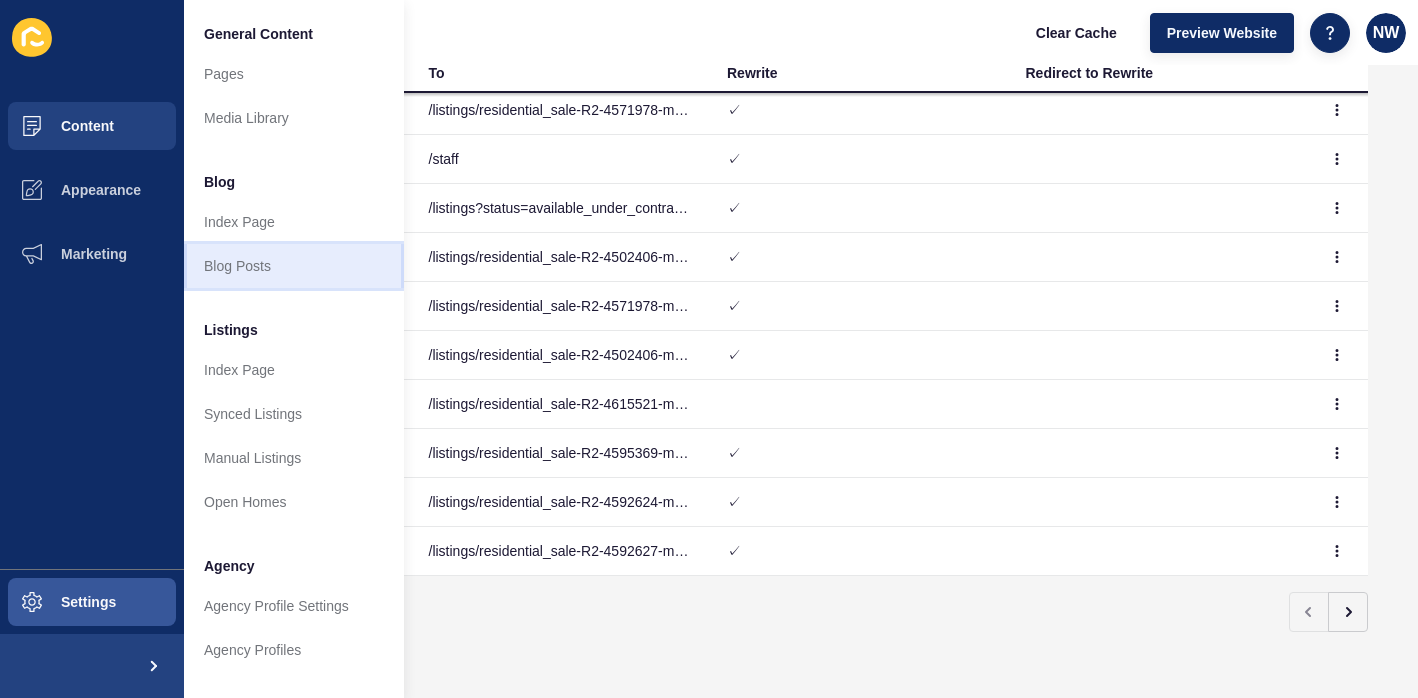click on "Blog Posts" at bounding box center (294, 266) 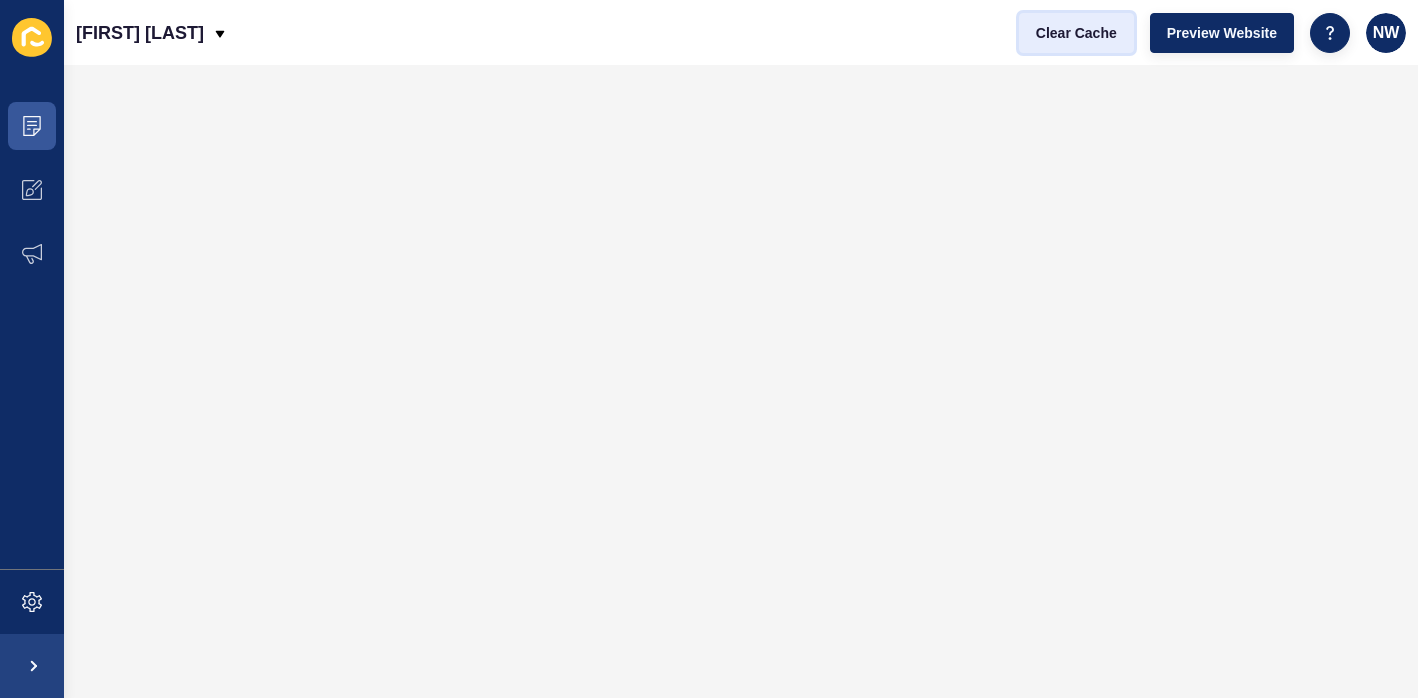 click on "Clear Cache" at bounding box center (1076, 33) 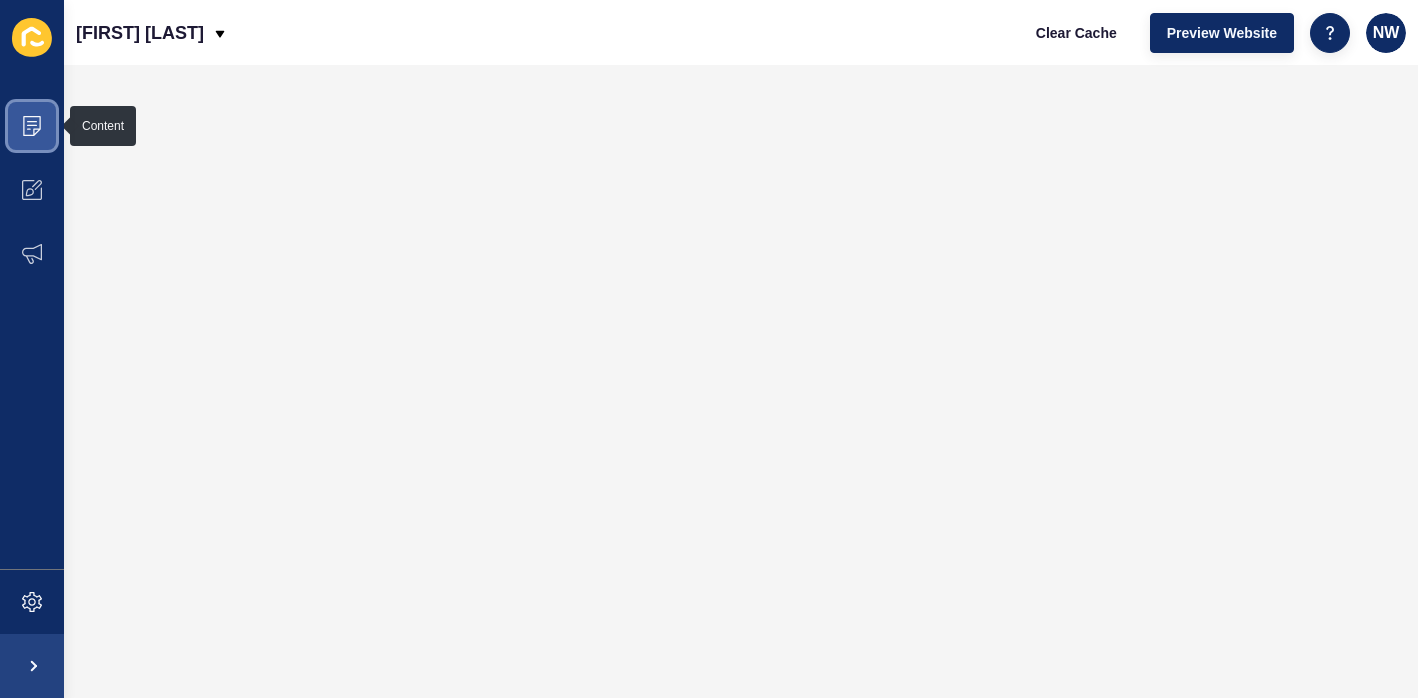 click 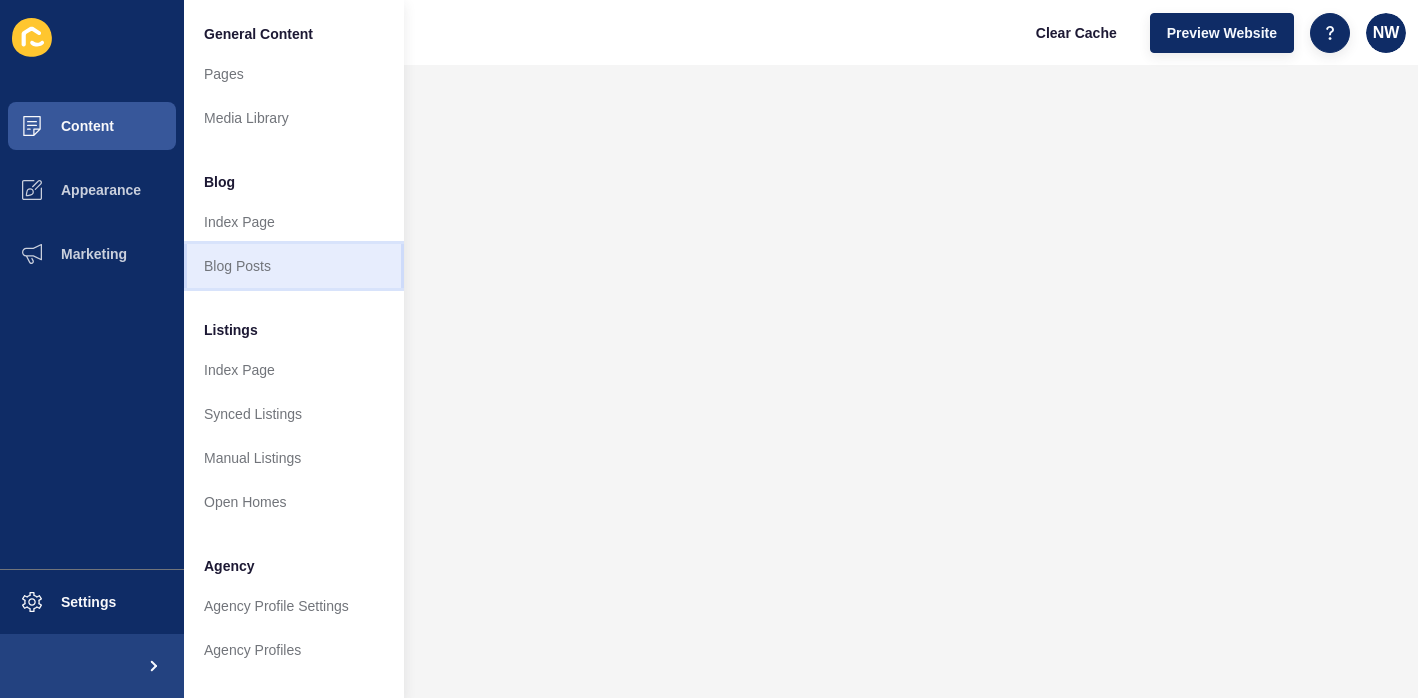 click on "Blog Posts" at bounding box center [294, 266] 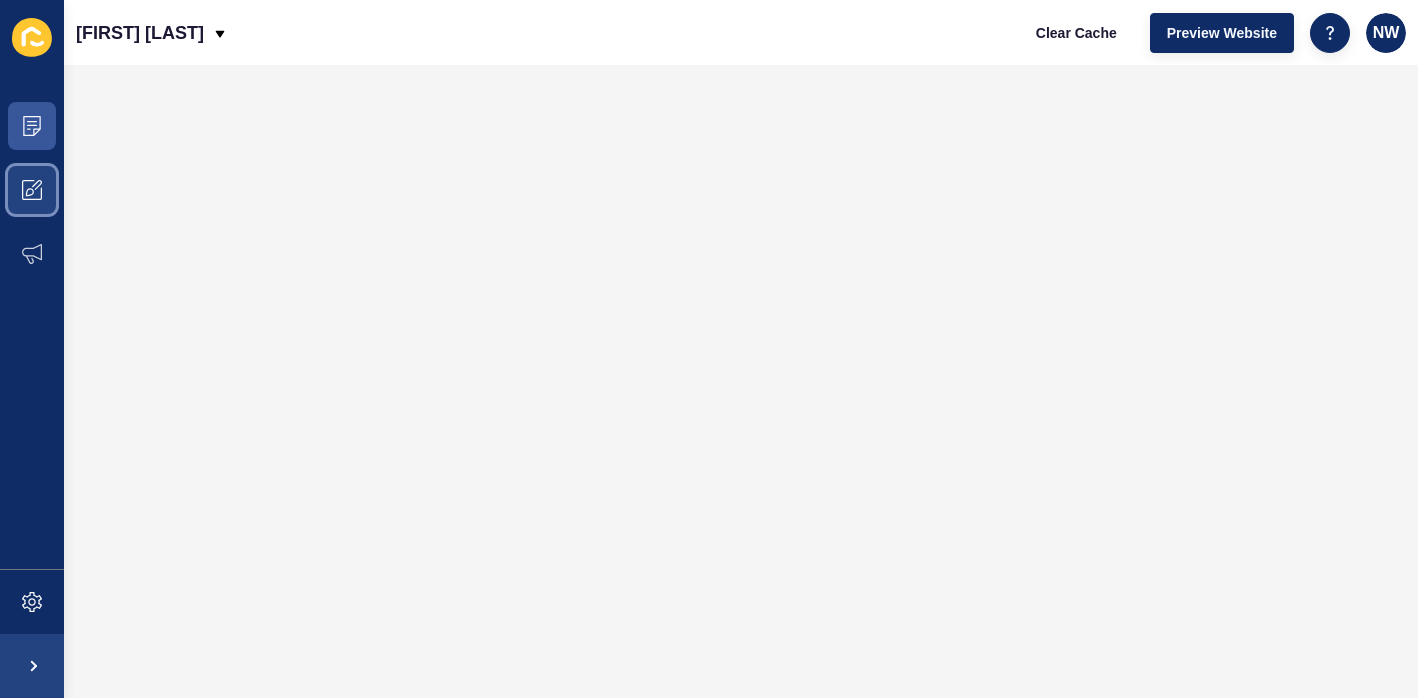 click 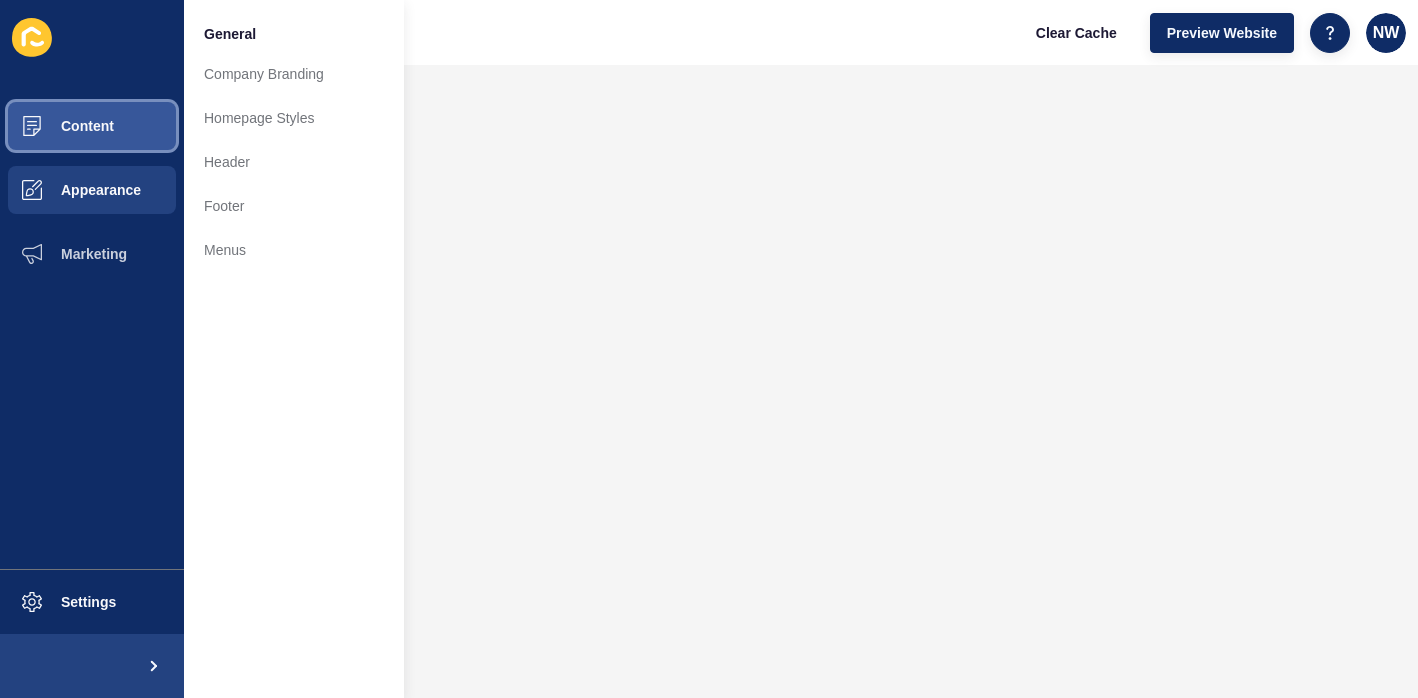 click on "Content" at bounding box center [92, 126] 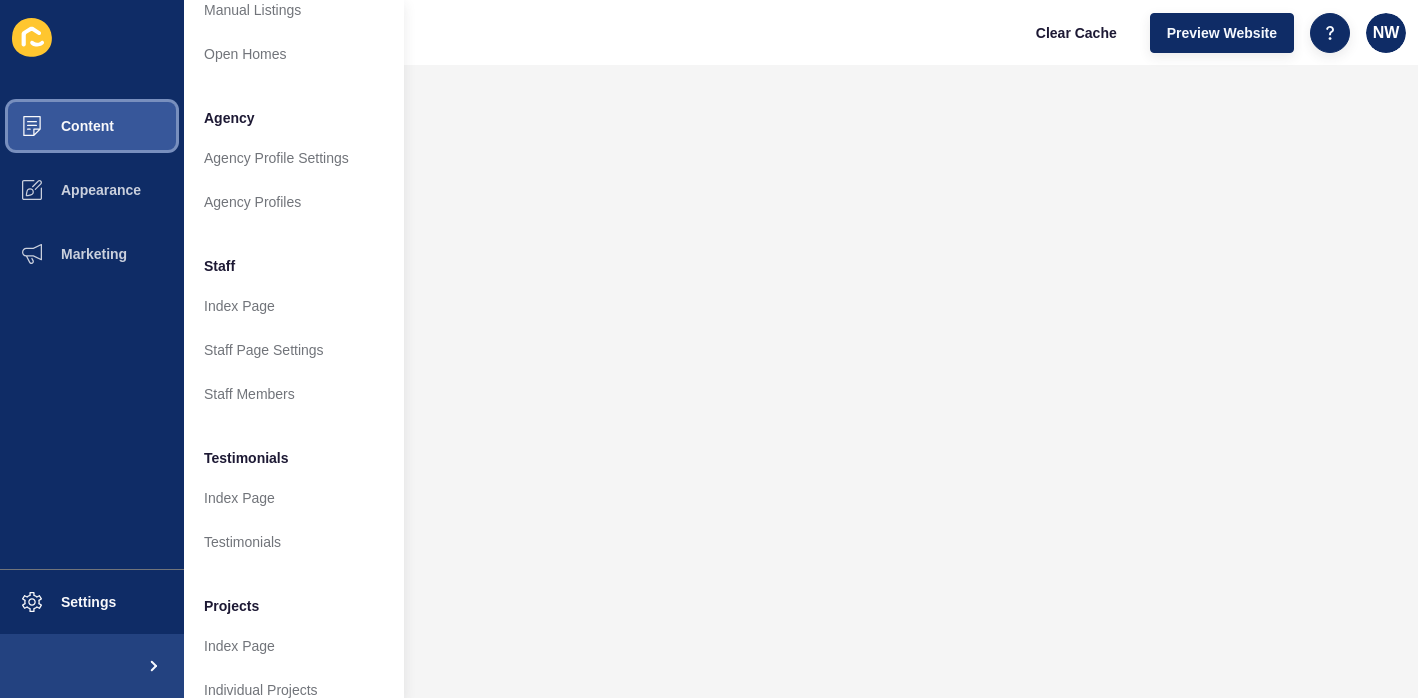 scroll, scrollTop: 474, scrollLeft: 0, axis: vertical 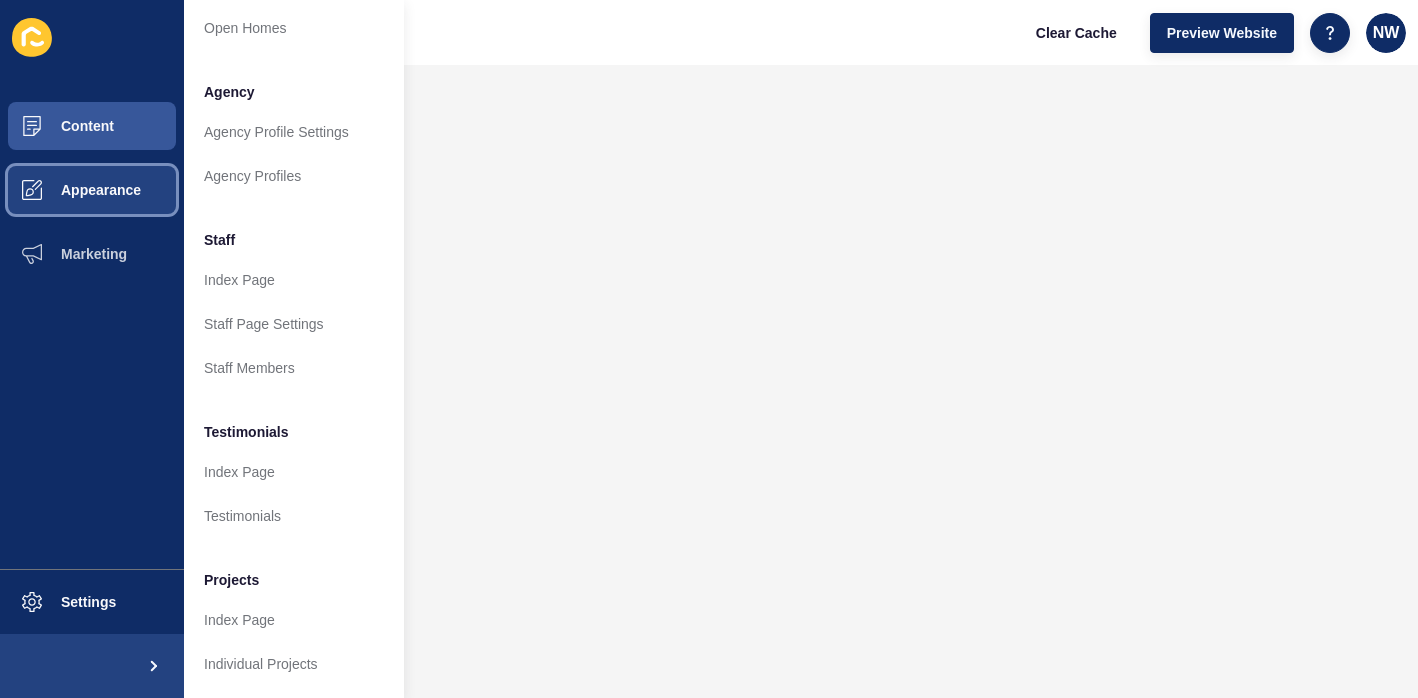 click on "Appearance" at bounding box center (69, 190) 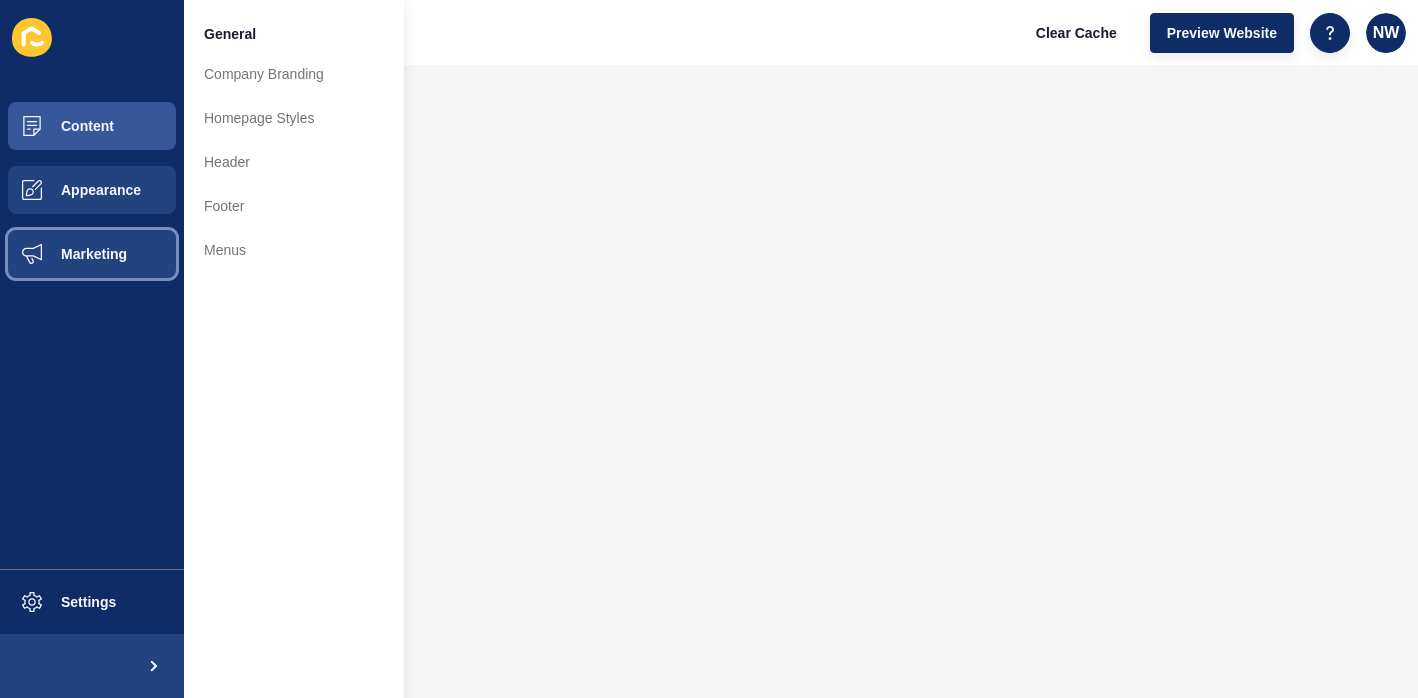 click on "Marketing" at bounding box center [92, 254] 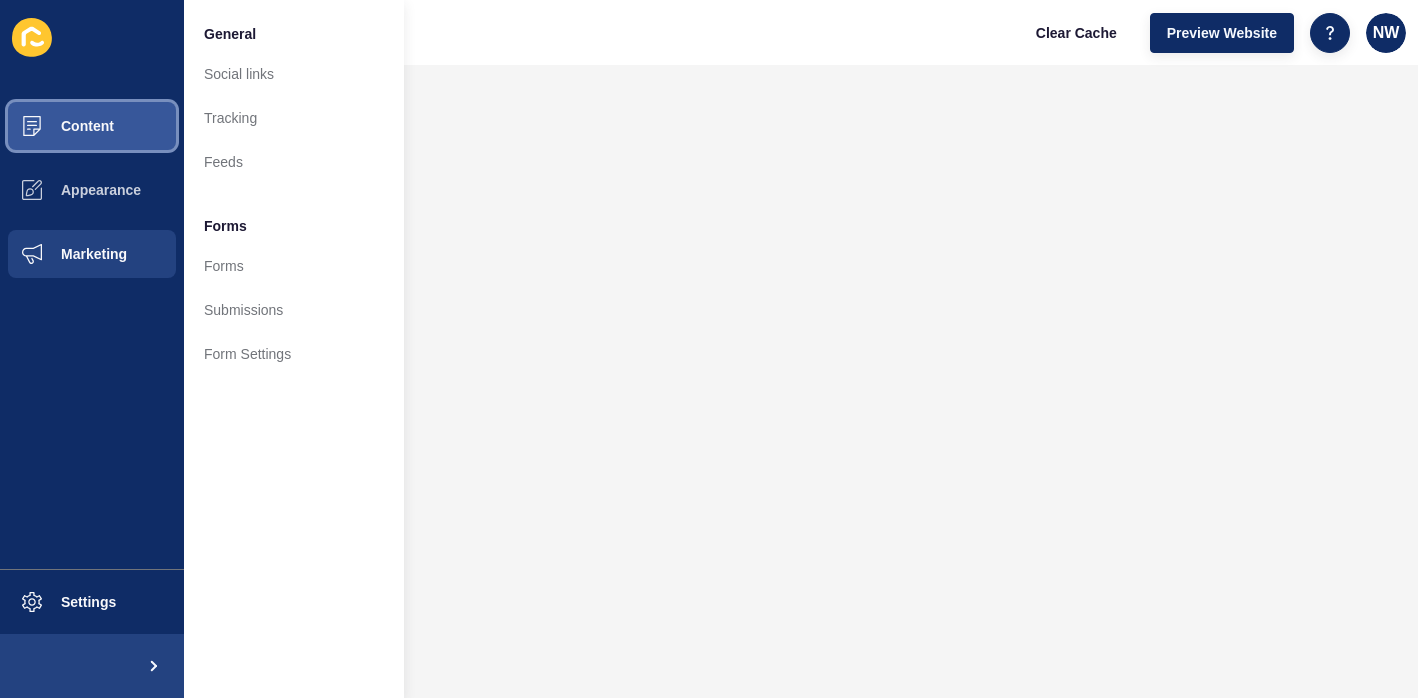 click on "Content" at bounding box center [92, 126] 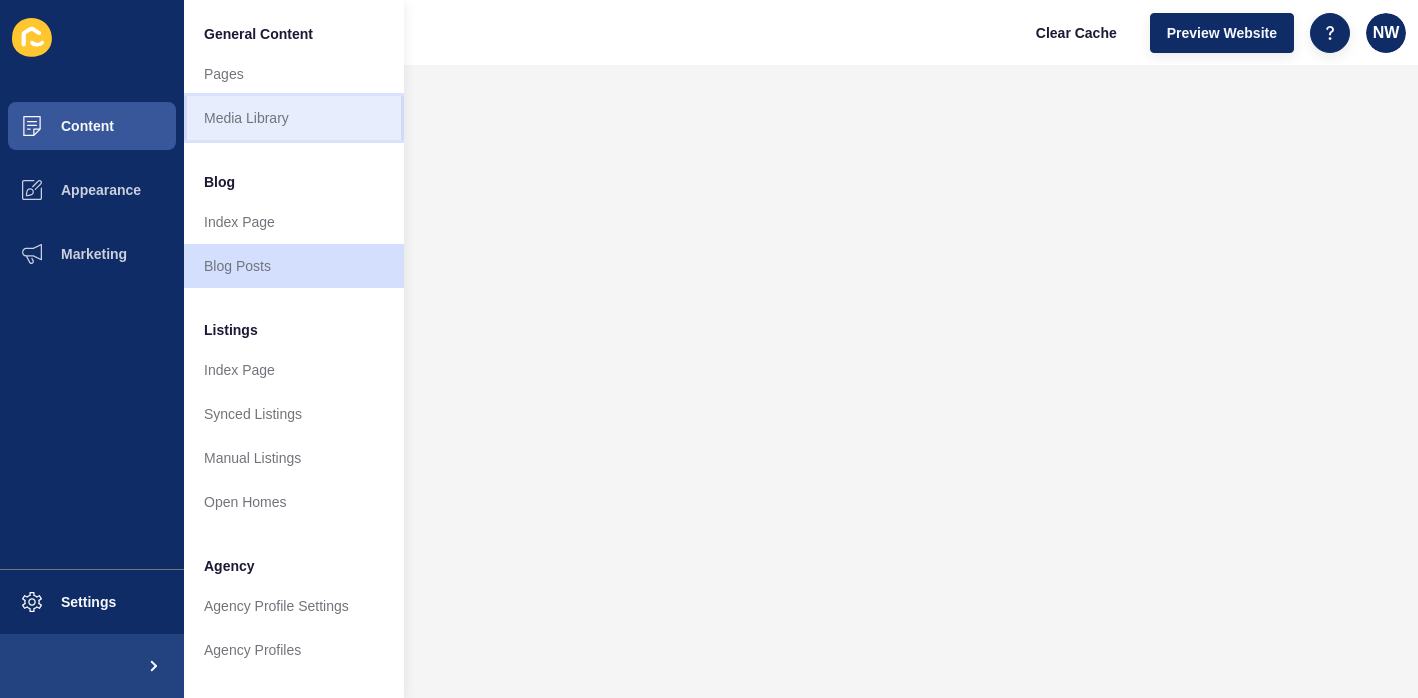 click on "Media Library" at bounding box center [294, 118] 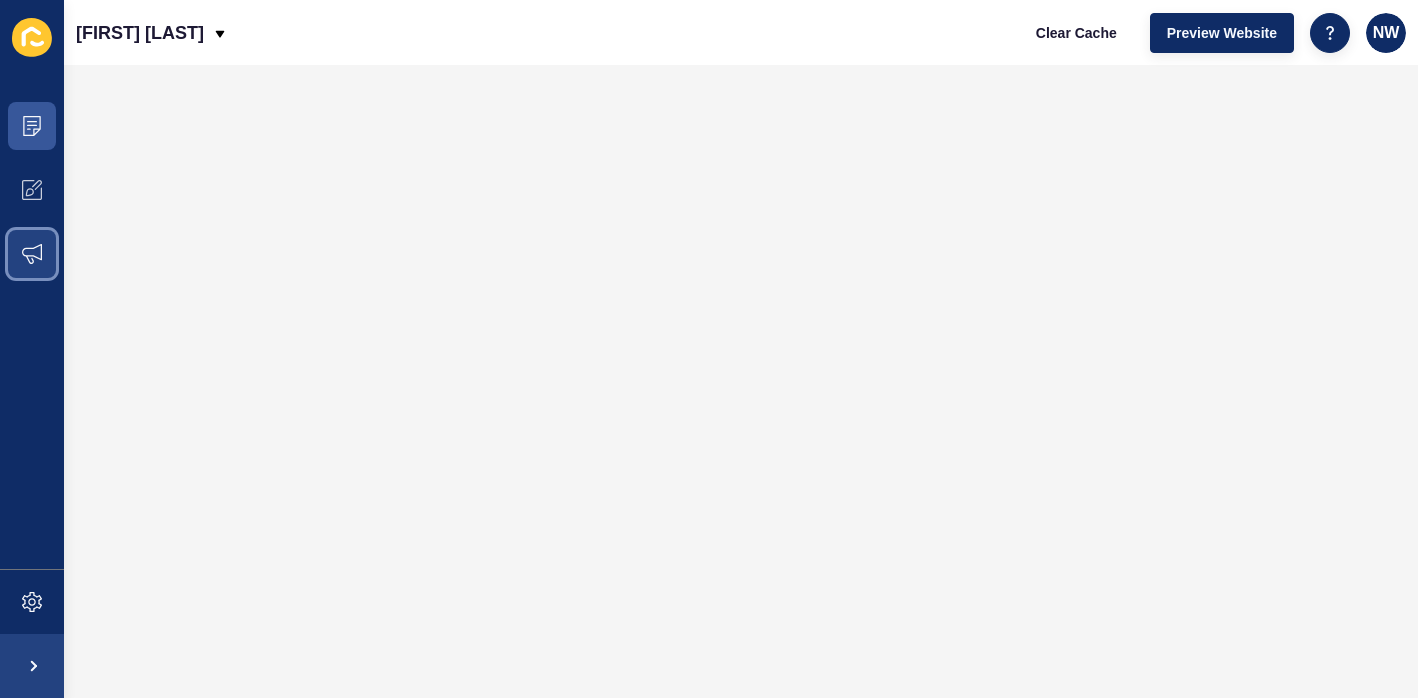 click 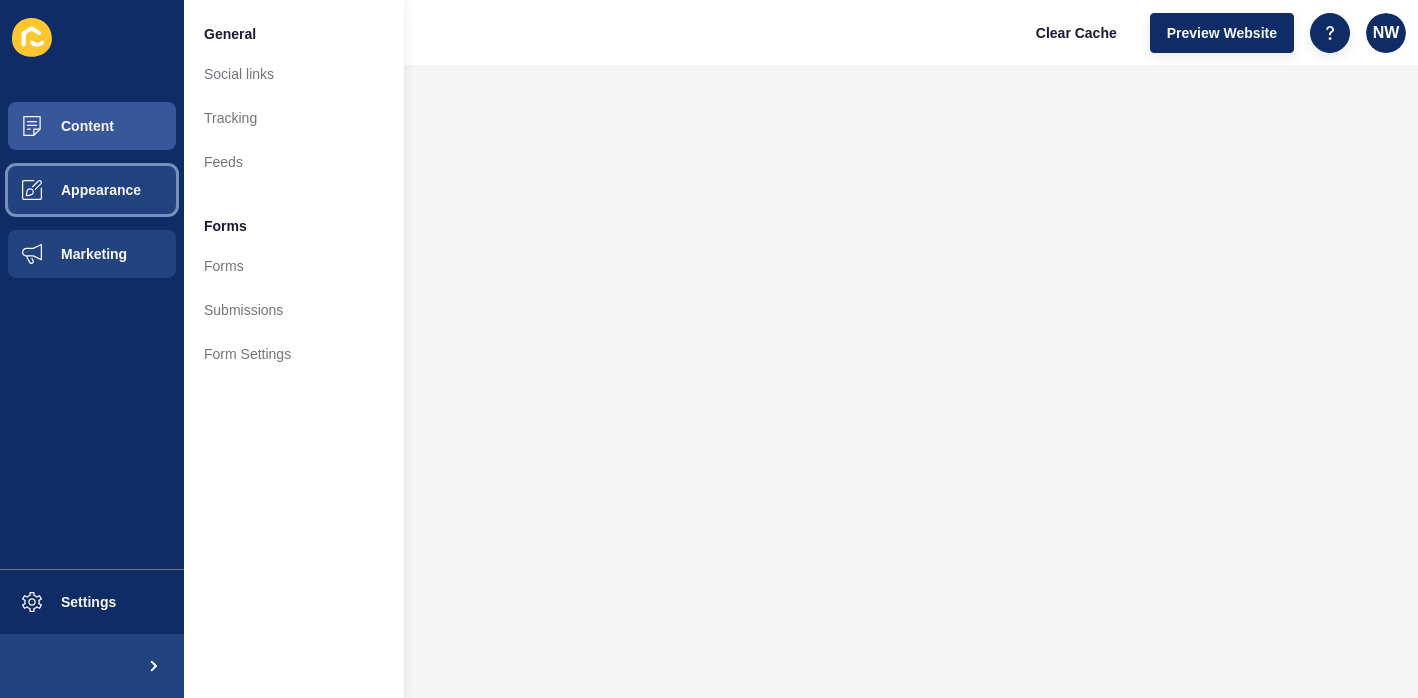 click on "Appearance" at bounding box center (69, 190) 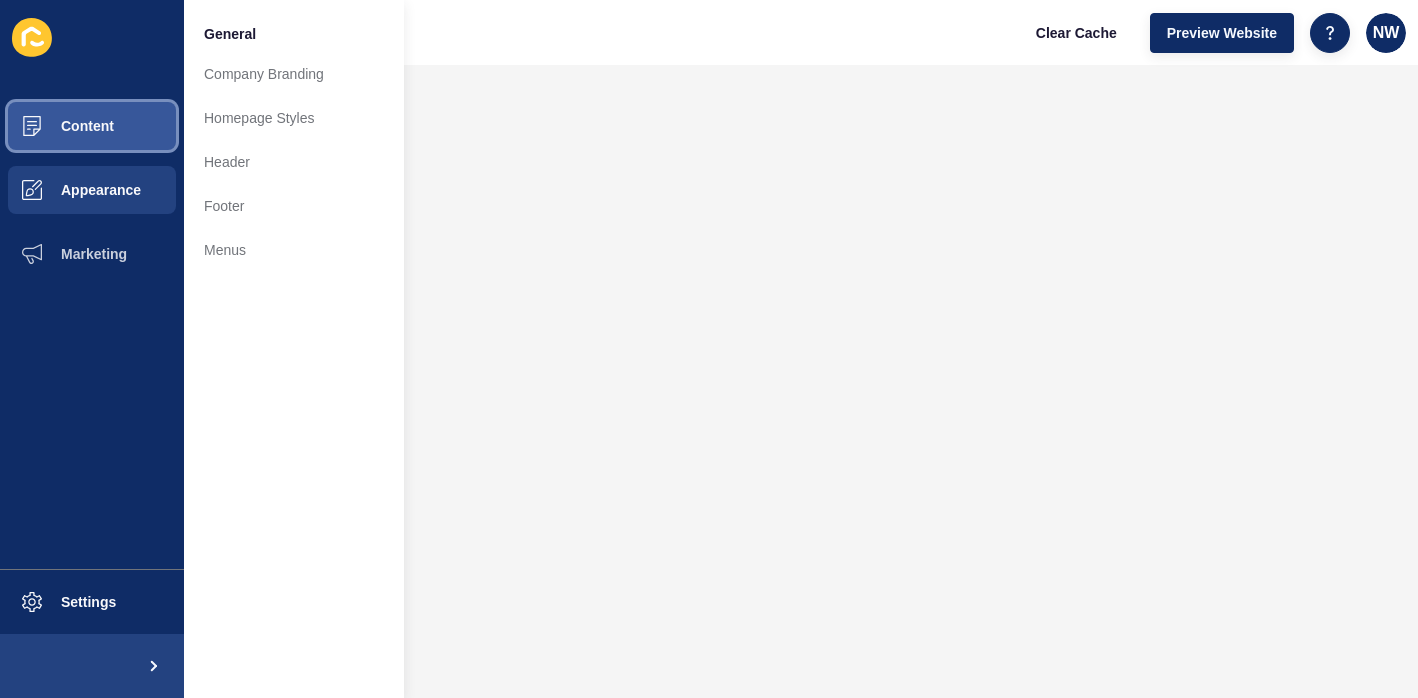 click on "Content" at bounding box center [55, 126] 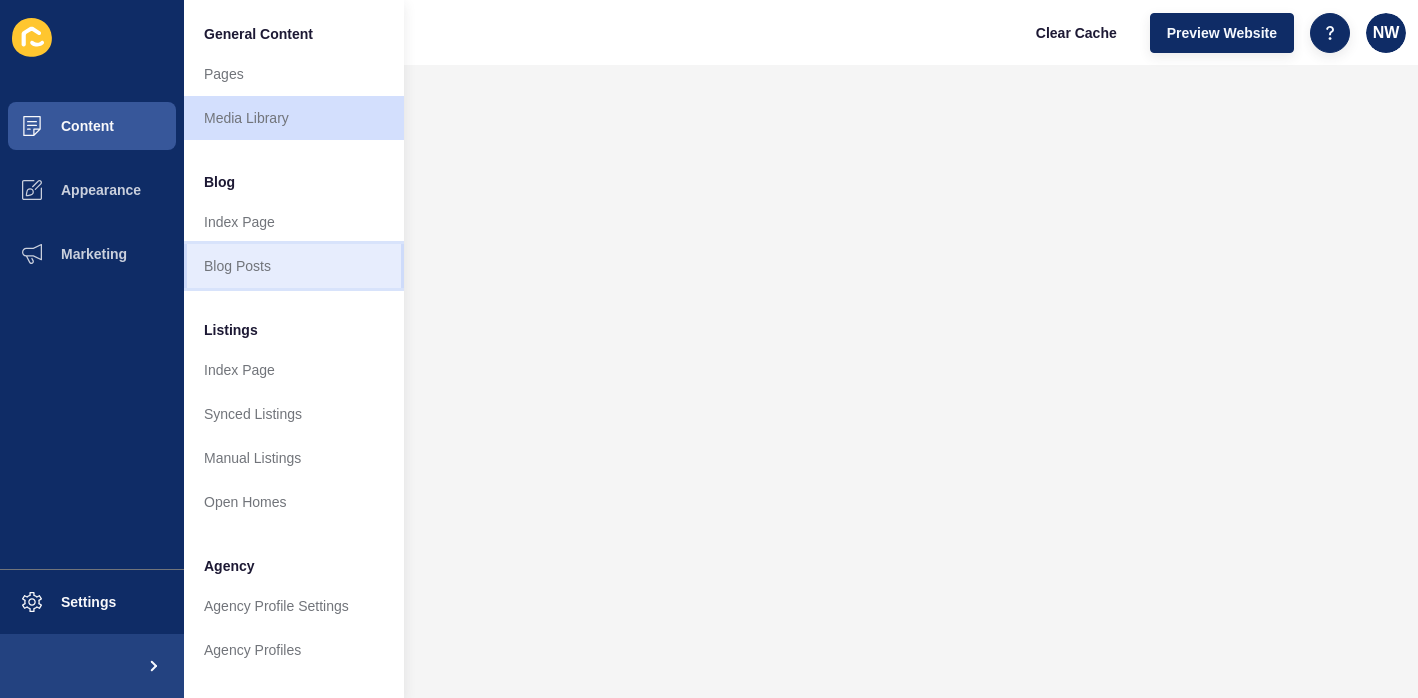 click on "Blog Posts" at bounding box center (294, 266) 